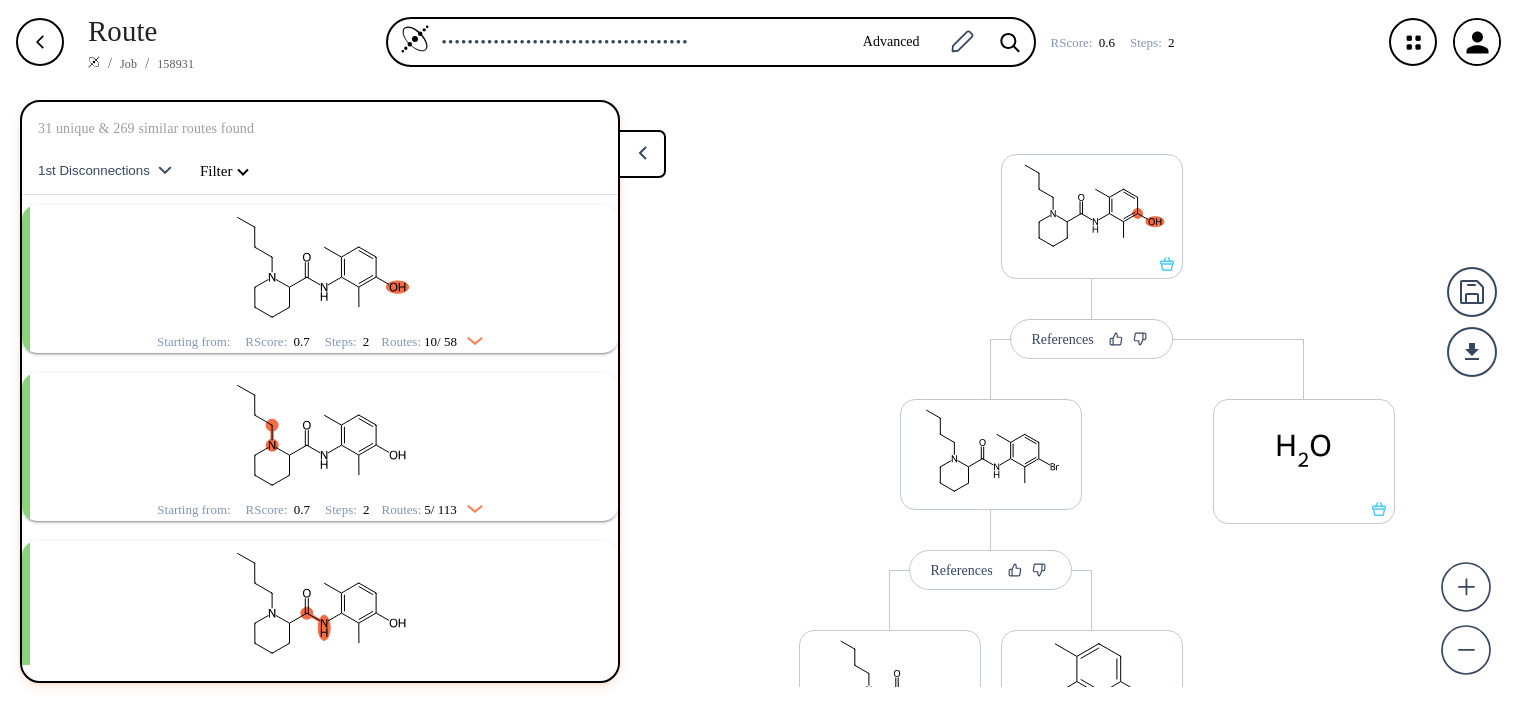 scroll, scrollTop: 0, scrollLeft: 0, axis: both 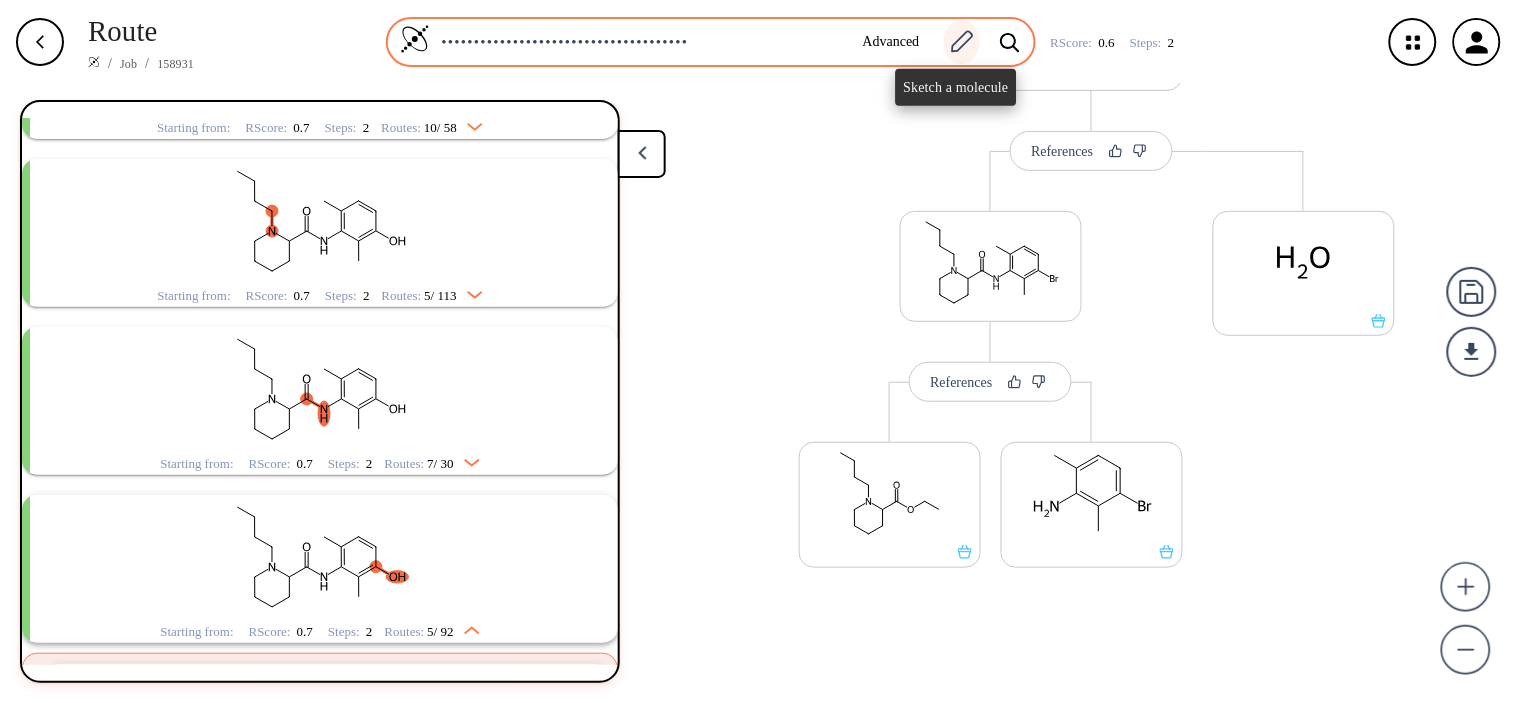 click at bounding box center [963, 41] 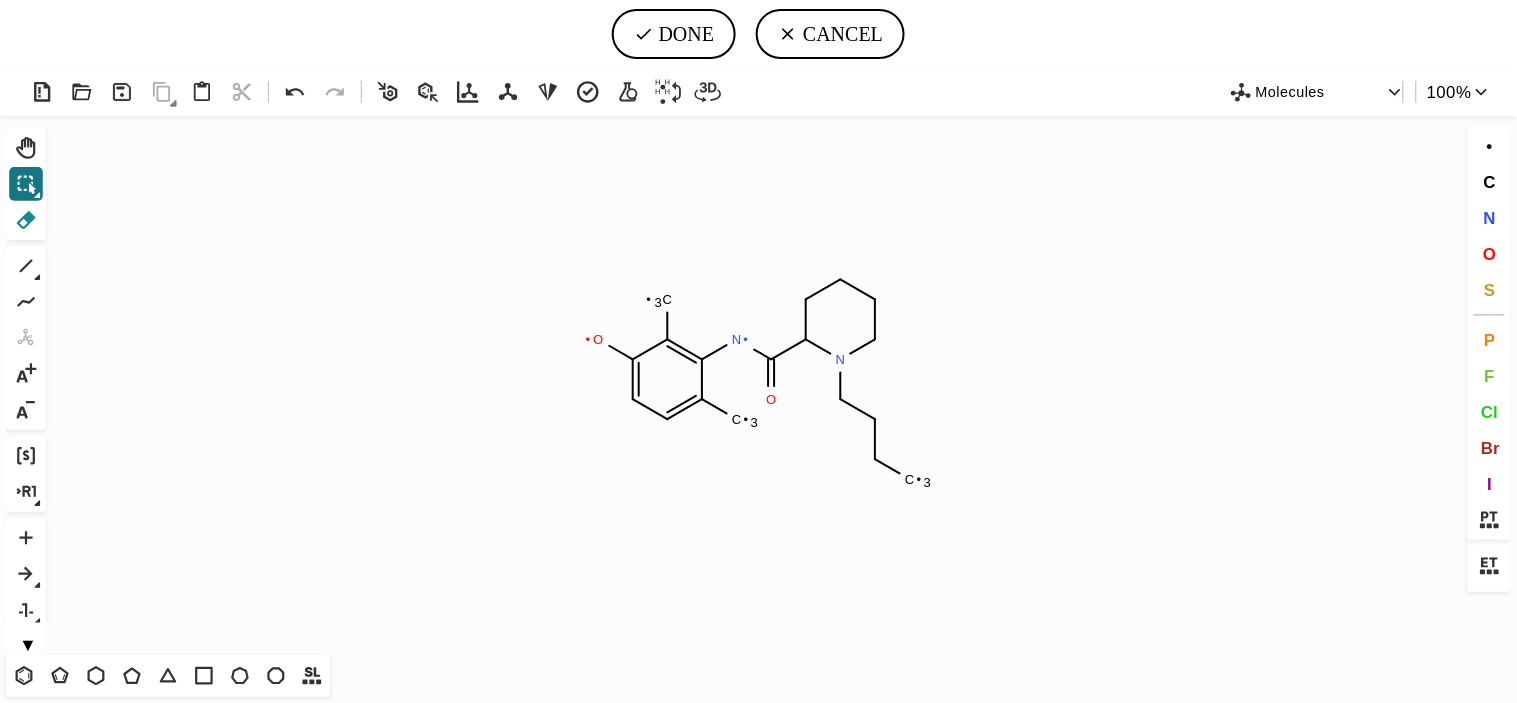 click at bounding box center [26, 220] 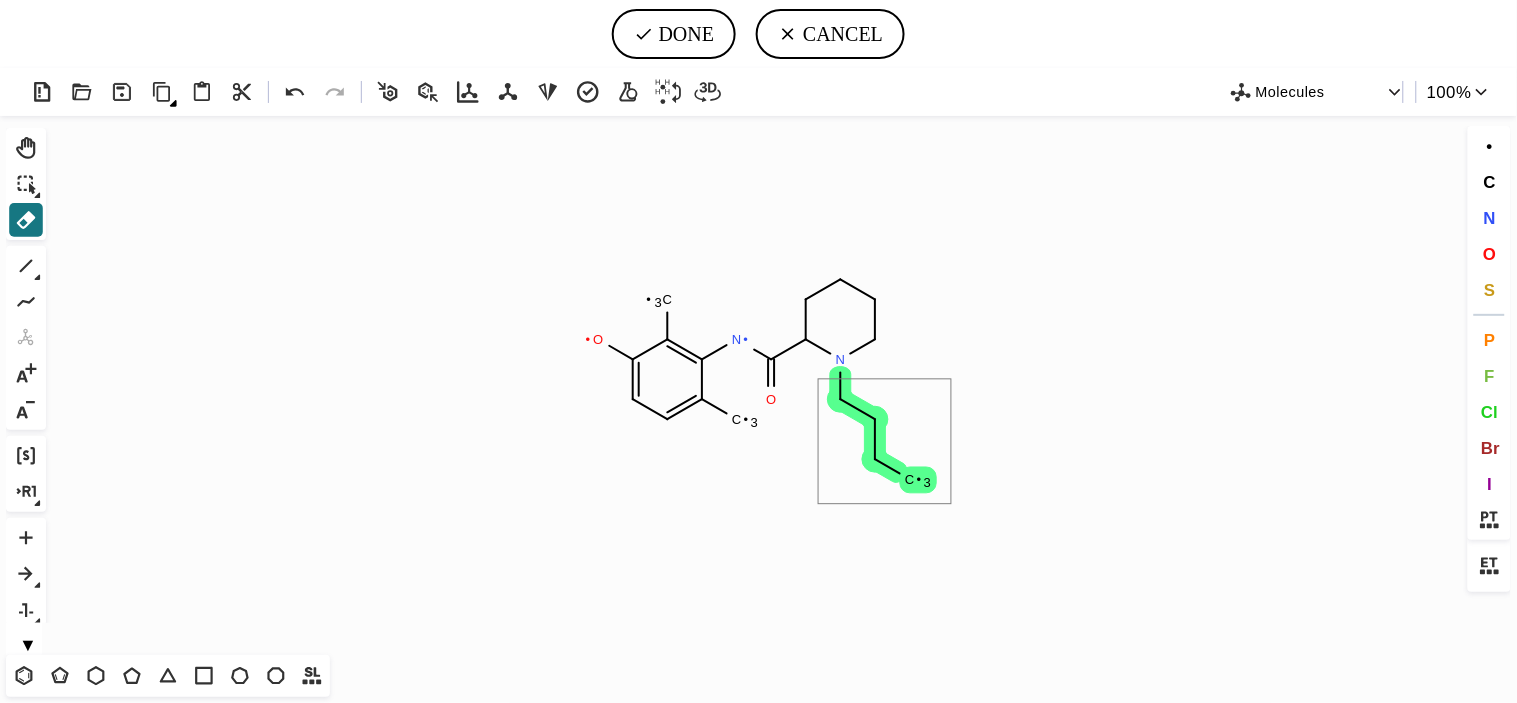 drag, startPoint x: 820, startPoint y: 380, endPoint x: 953, endPoint y: 505, distance: 182.52122 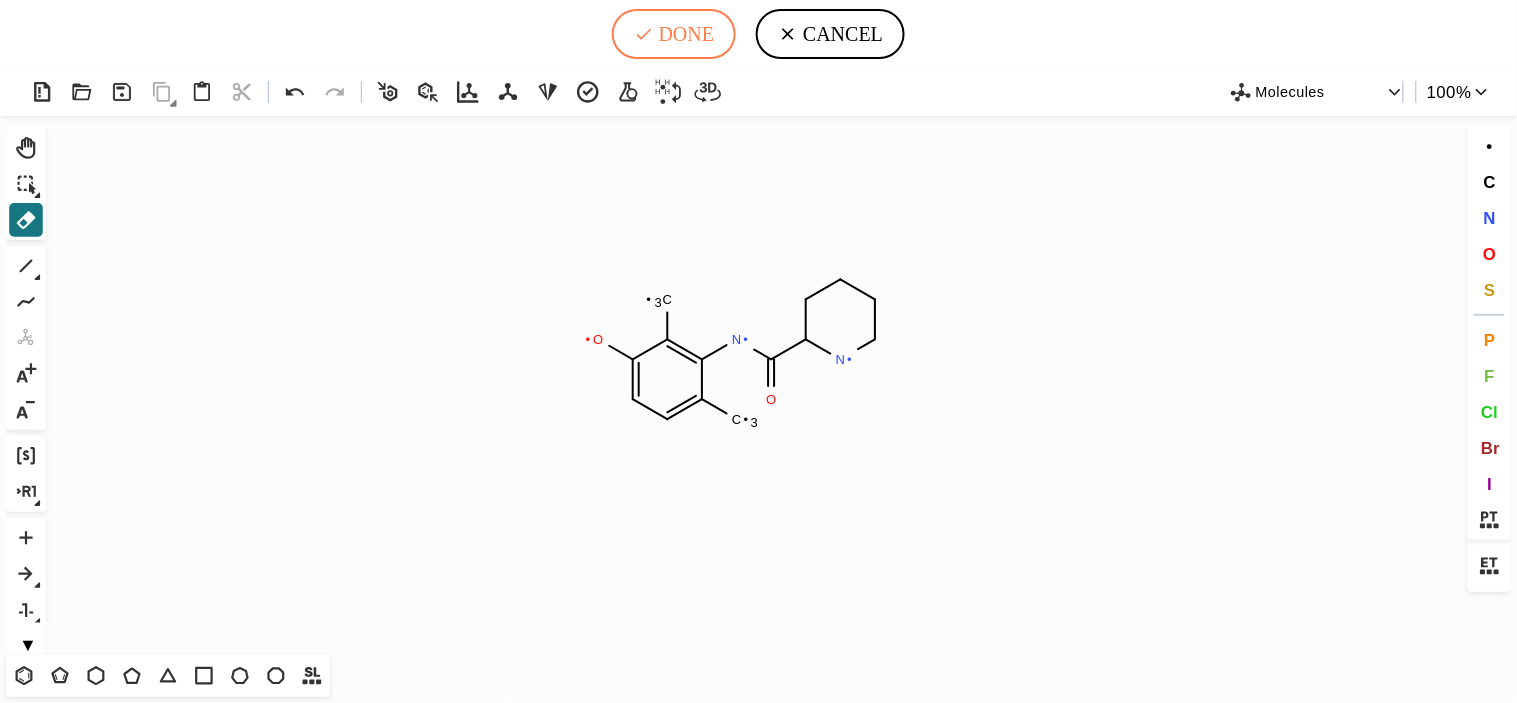 click at bounding box center [644, 34] 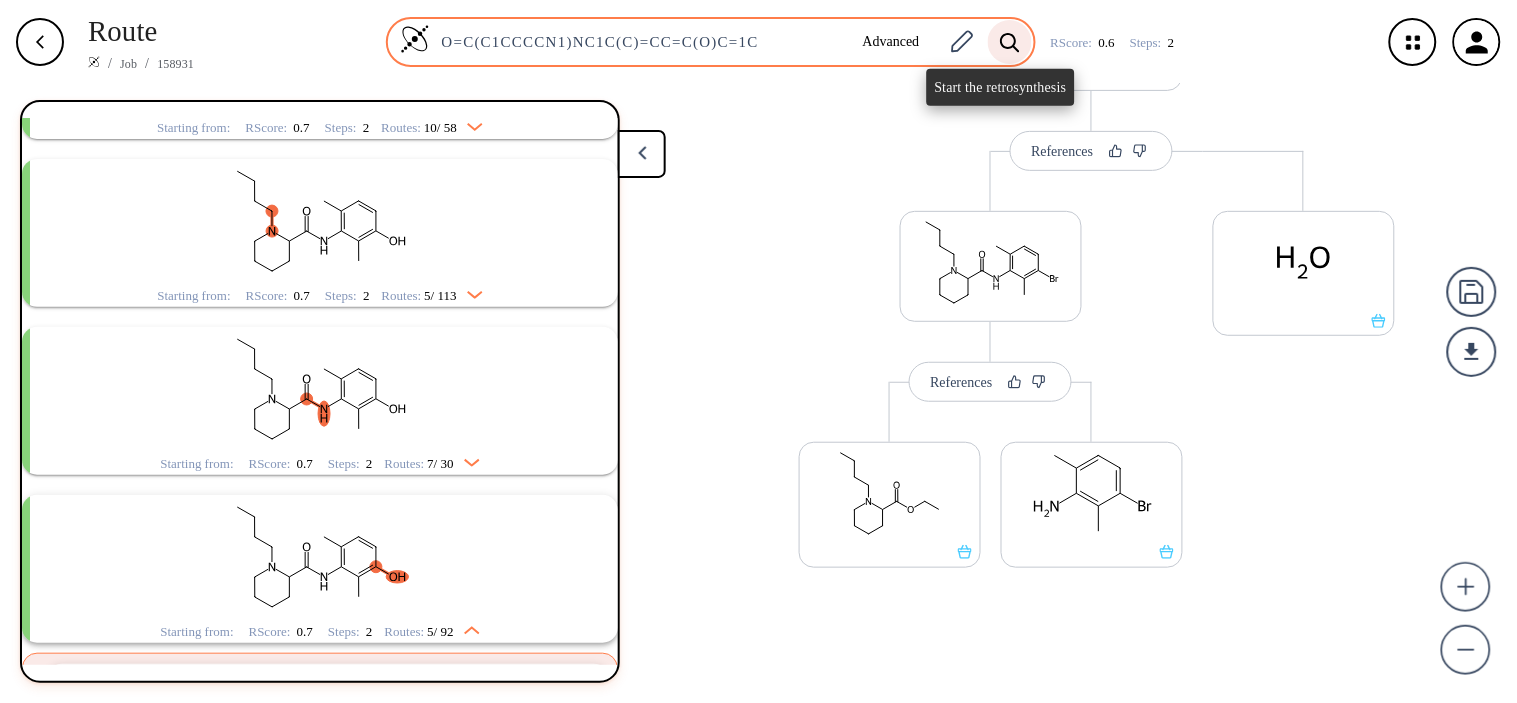 click at bounding box center (1010, 42) 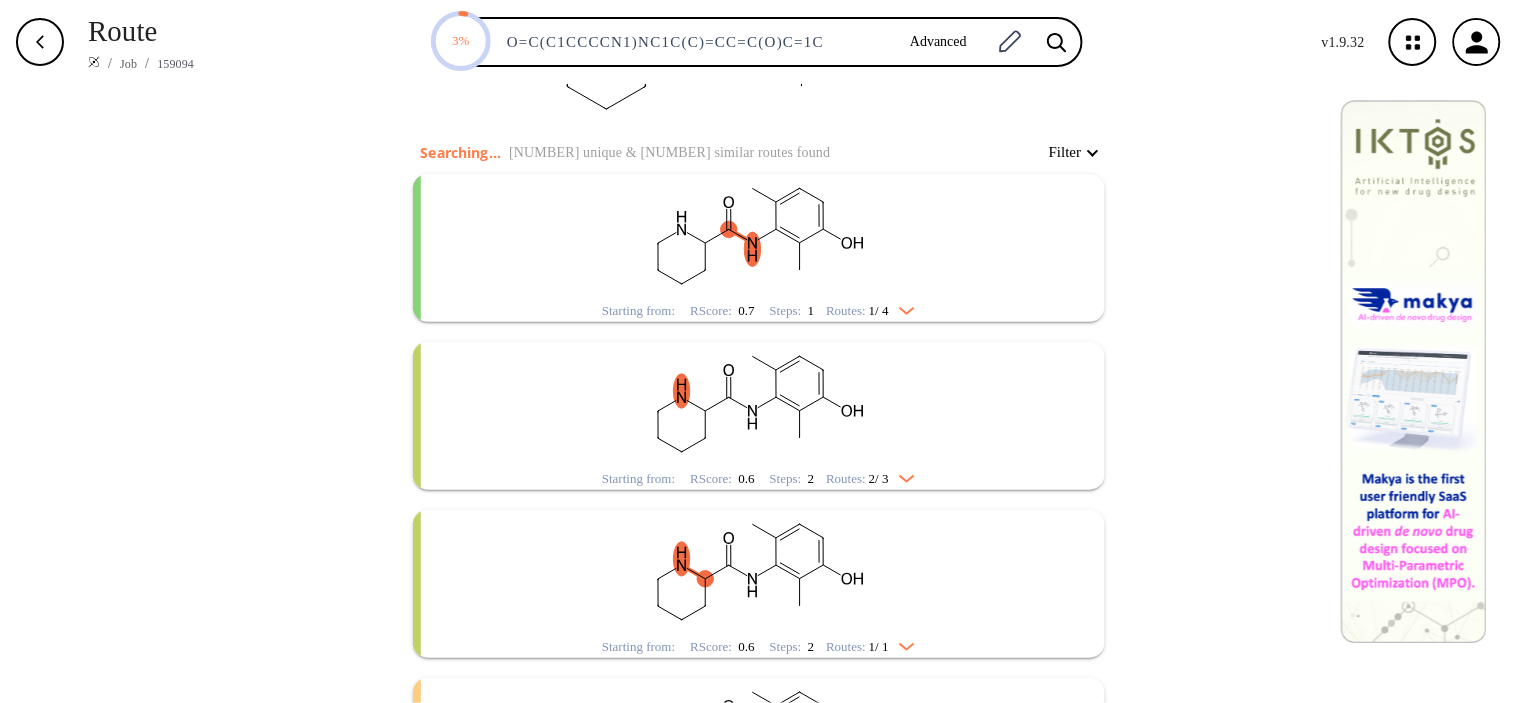 scroll, scrollTop: 222, scrollLeft: 0, axis: vertical 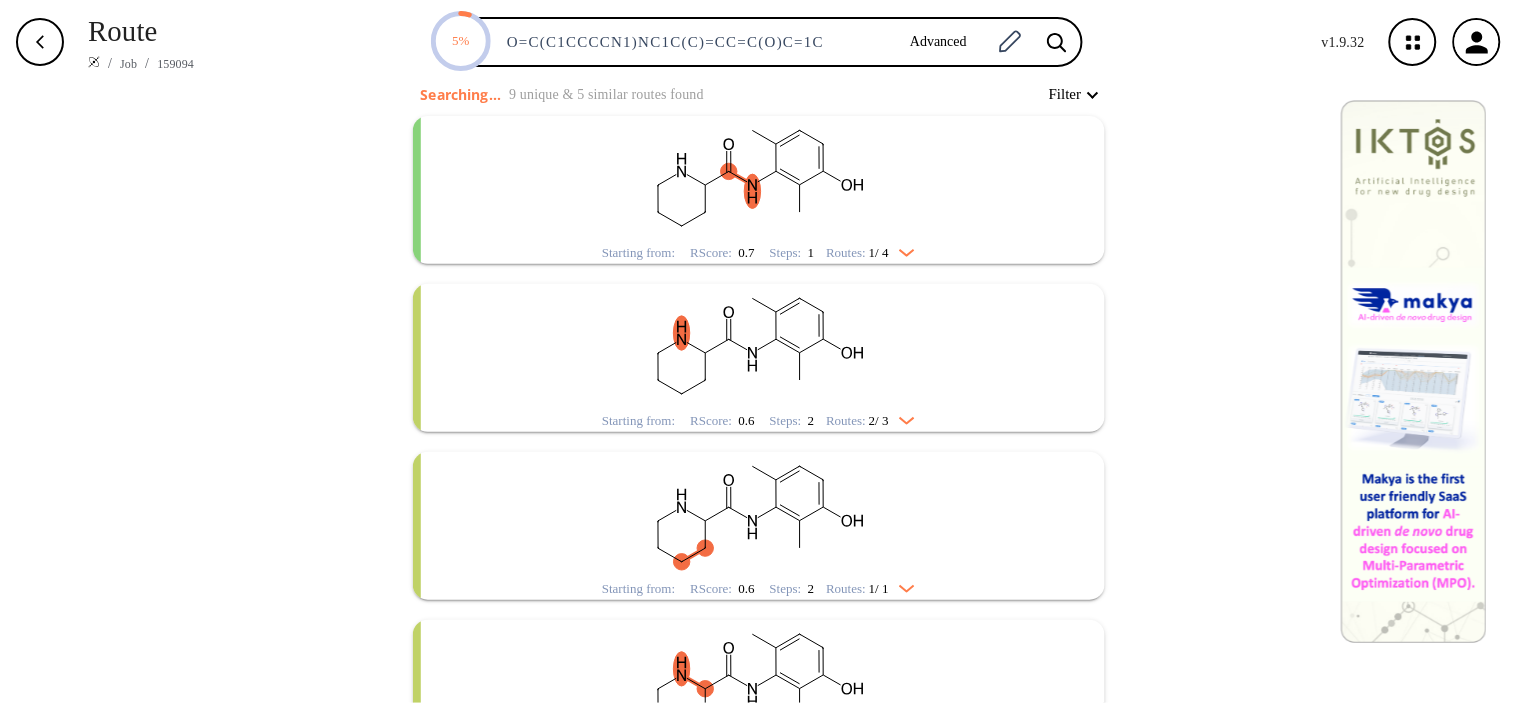 click at bounding box center (759, 178) 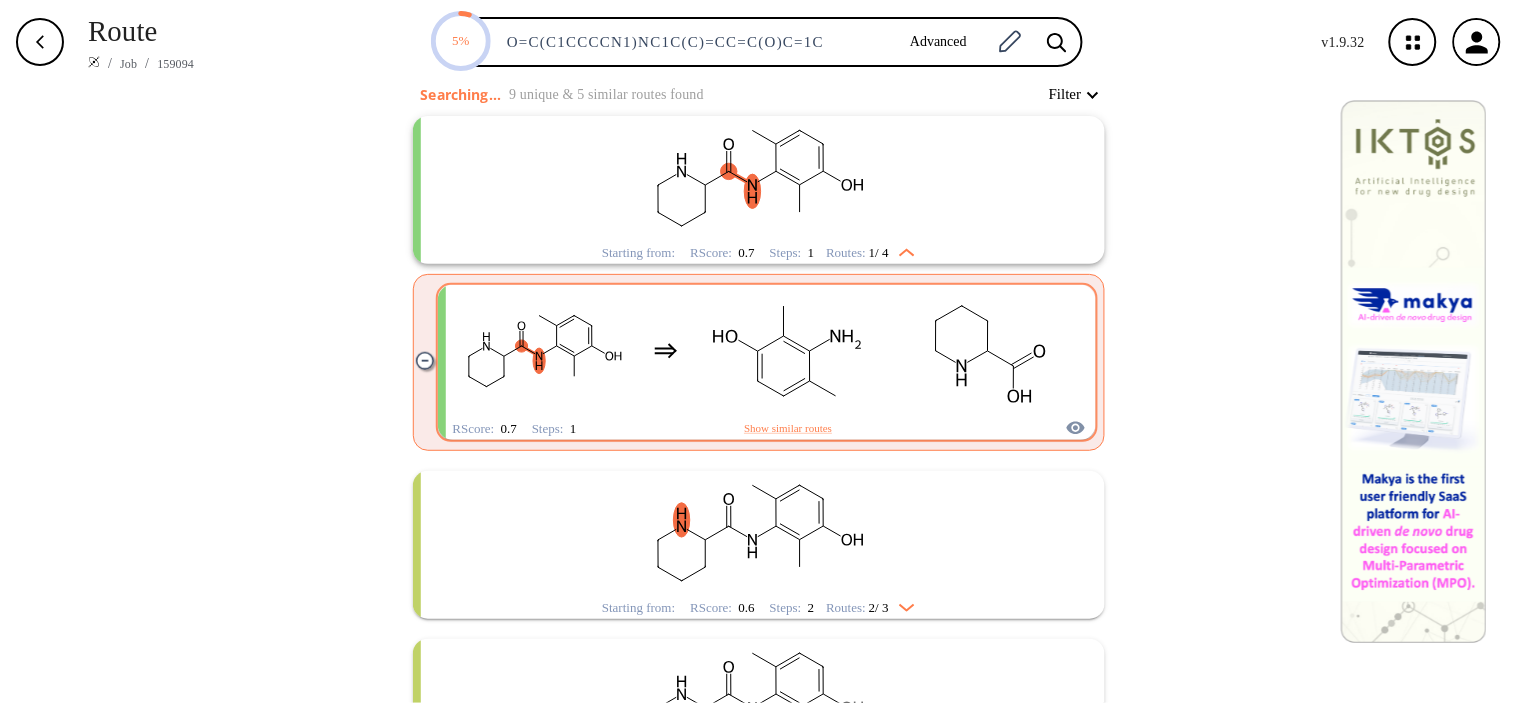 click at bounding box center [788, 351] 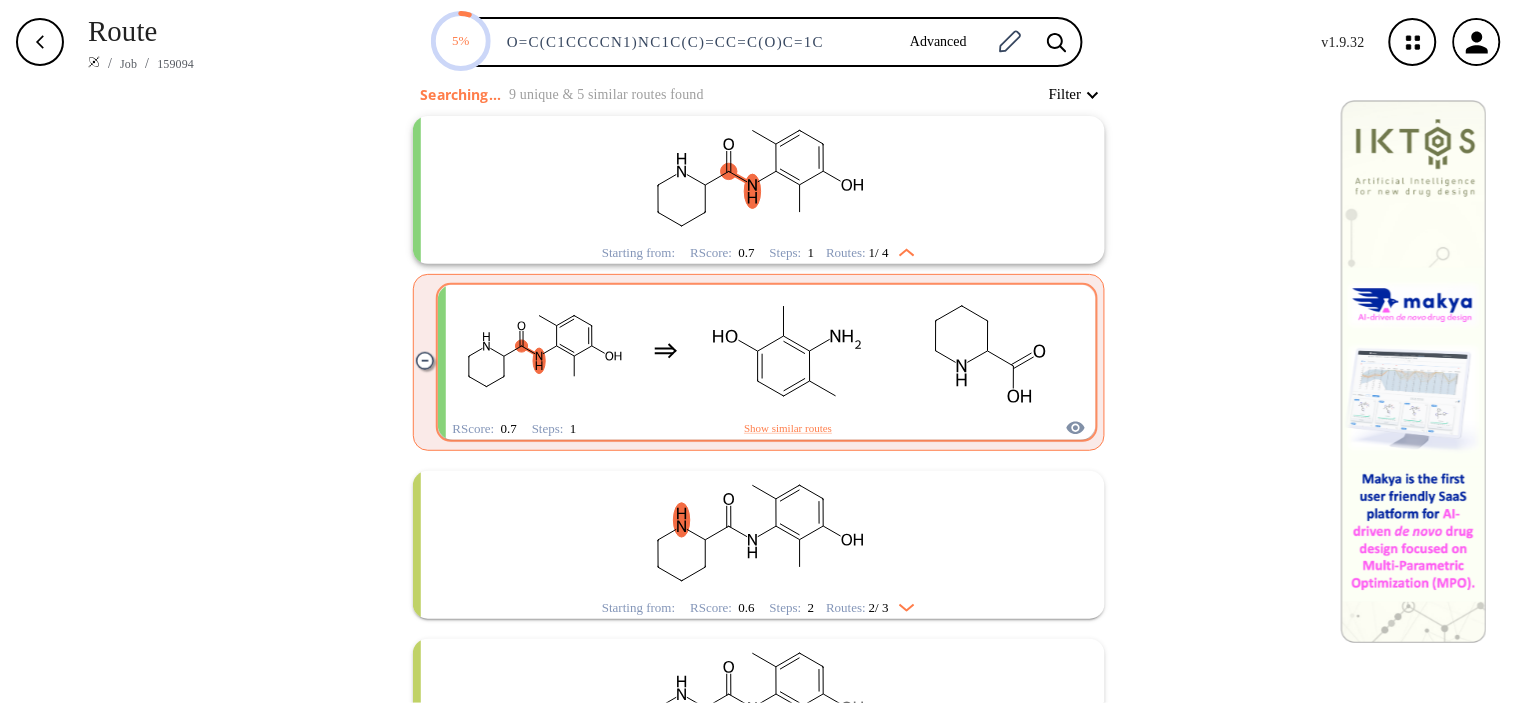 scroll, scrollTop: 0, scrollLeft: 0, axis: both 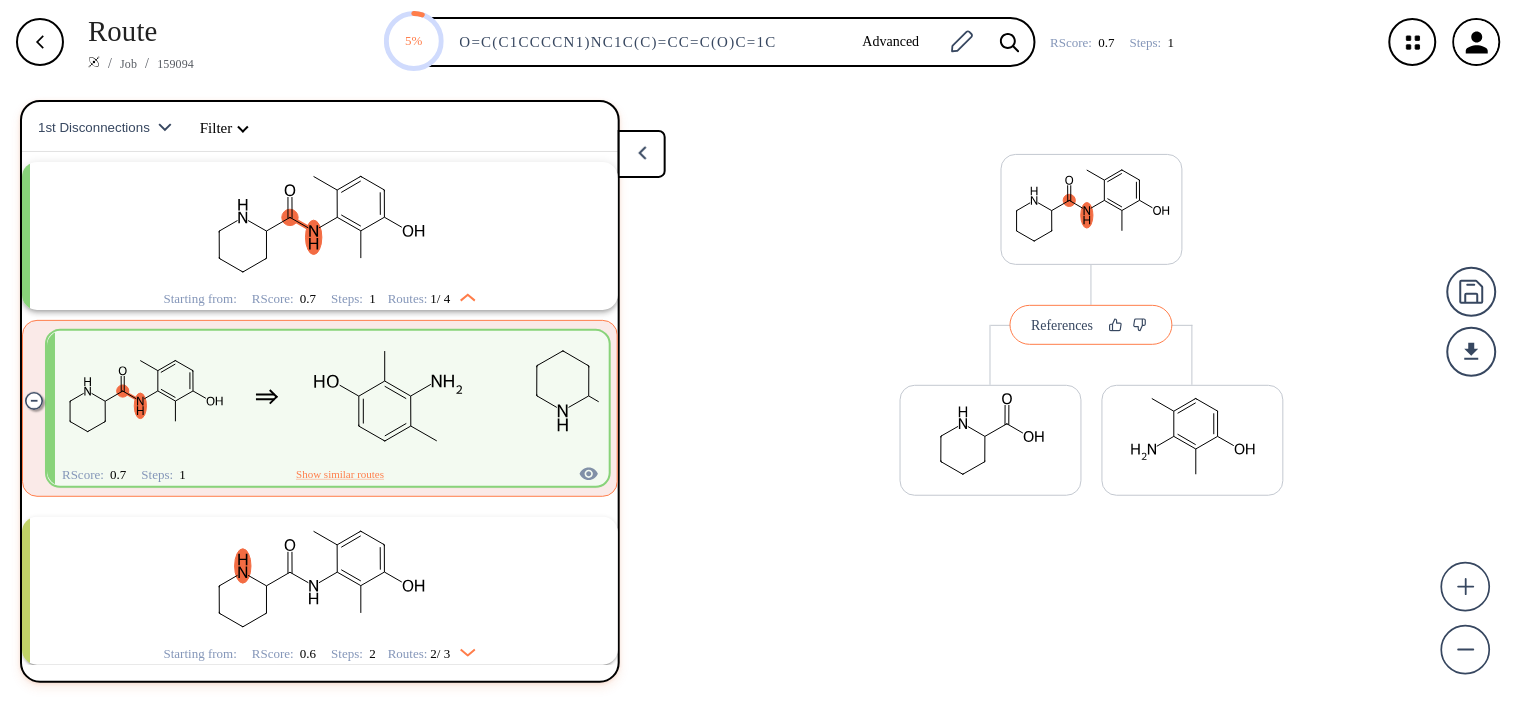 click on "References" at bounding box center [1091, 325] 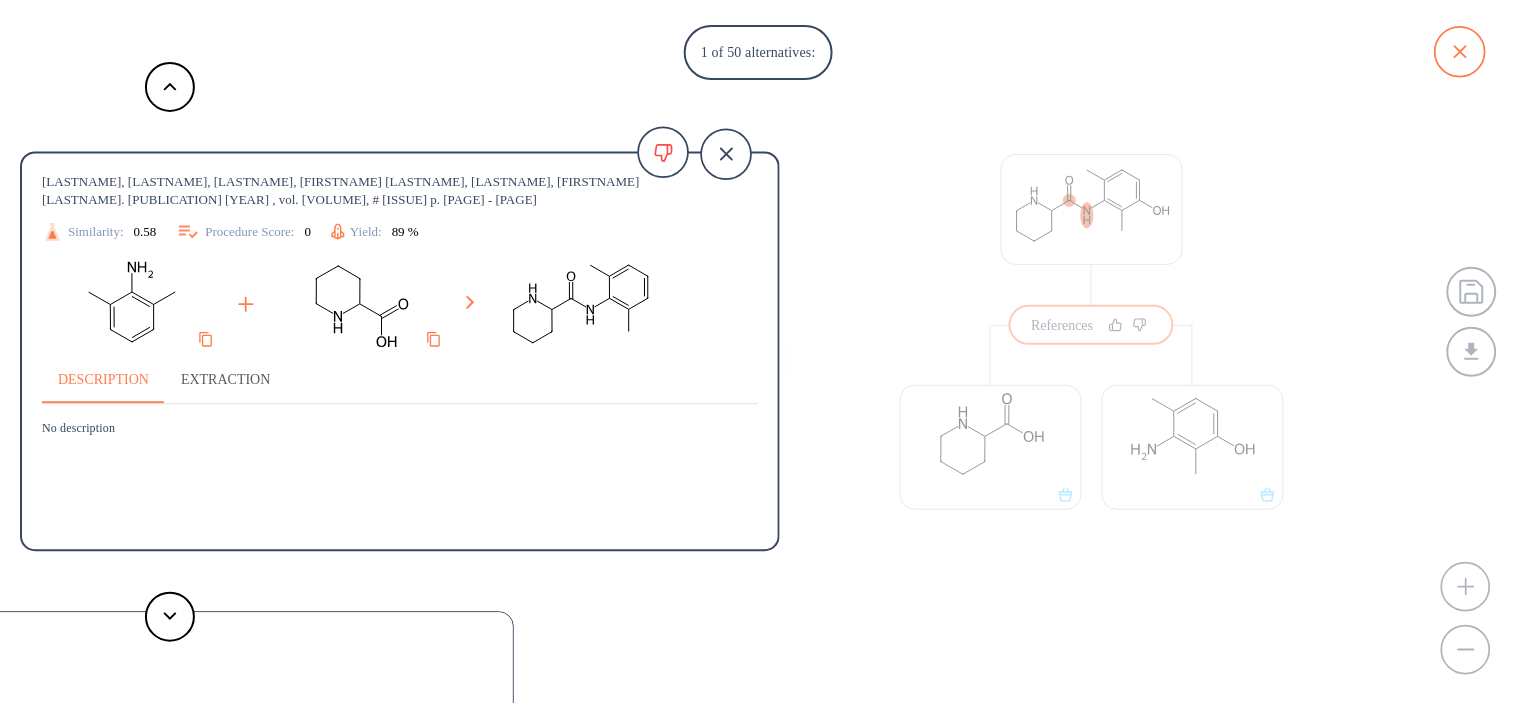 drag, startPoint x: 1463, startPoint y: 45, endPoint x: 1361, endPoint y: 86, distance: 109.9318 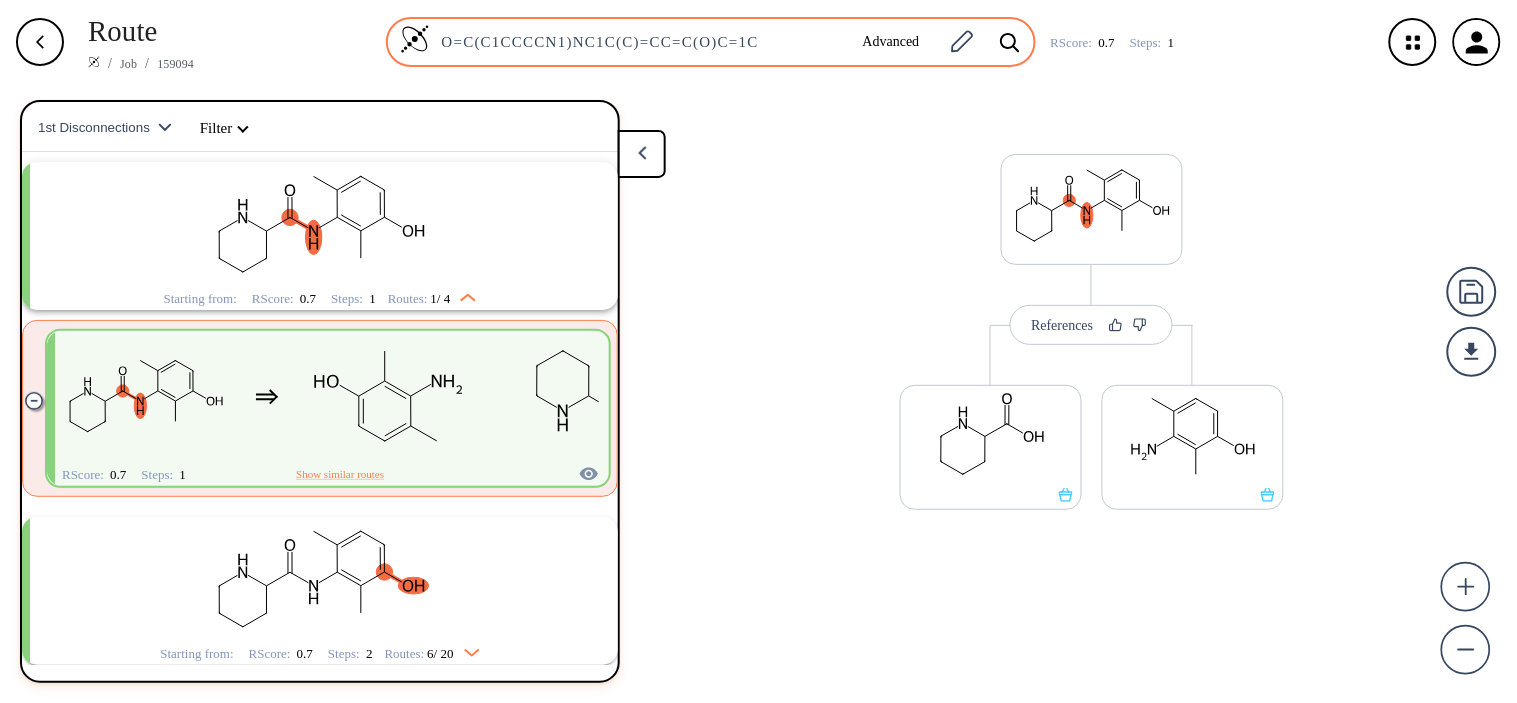 click on "O=C(C1CCCCN1)NC1C(C)=CC=C(O)C=1C" at bounding box center (638, 42) 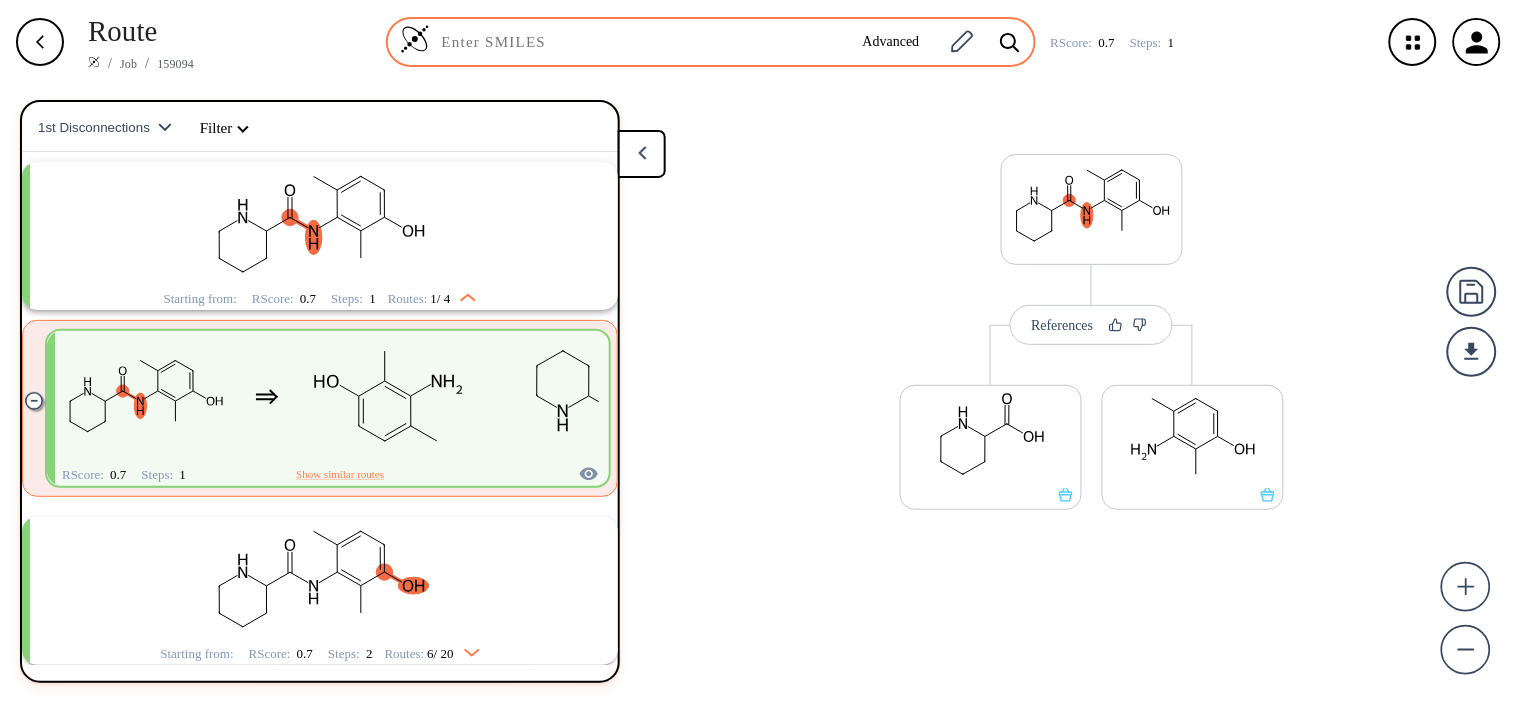 paste on "https://doi.org/10.1016/j.carres.2007.01.014" 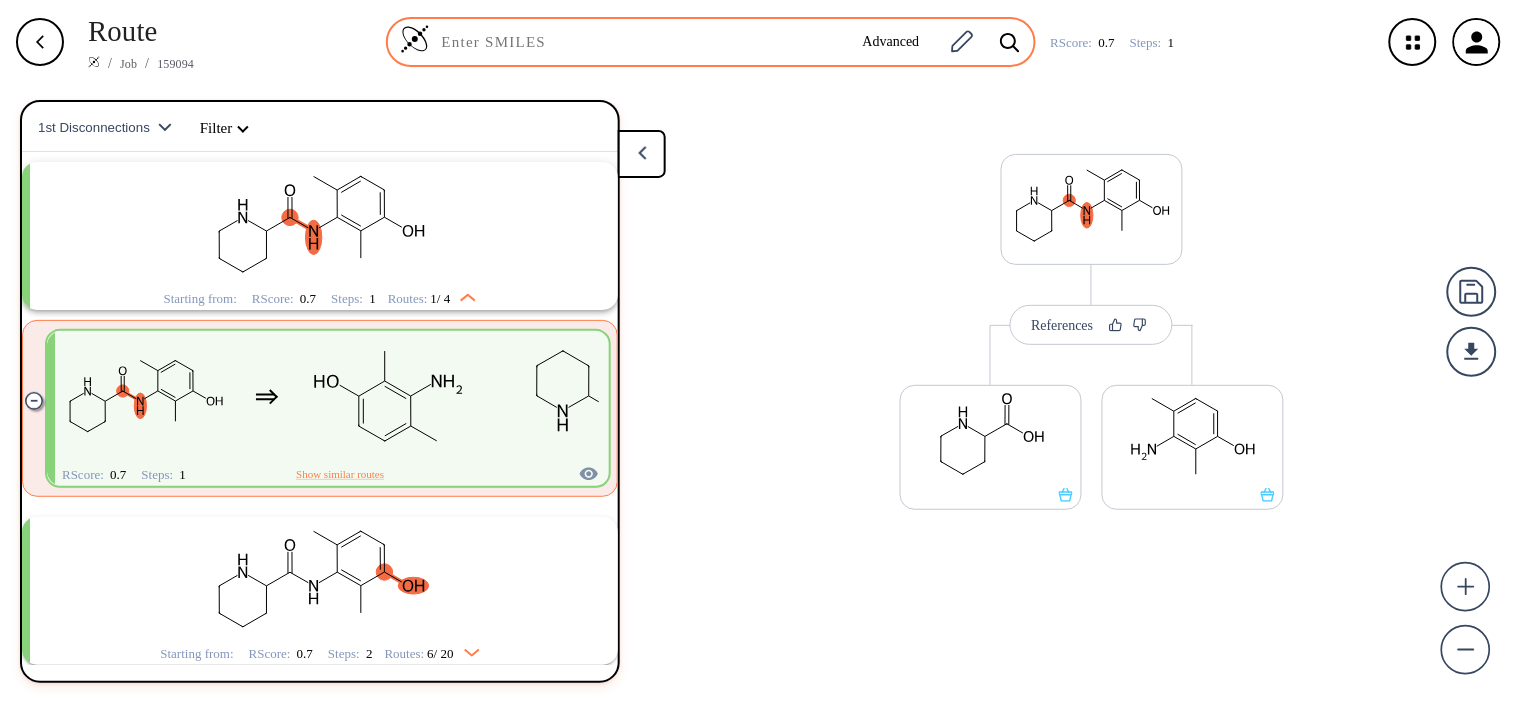 click at bounding box center (638, 42) 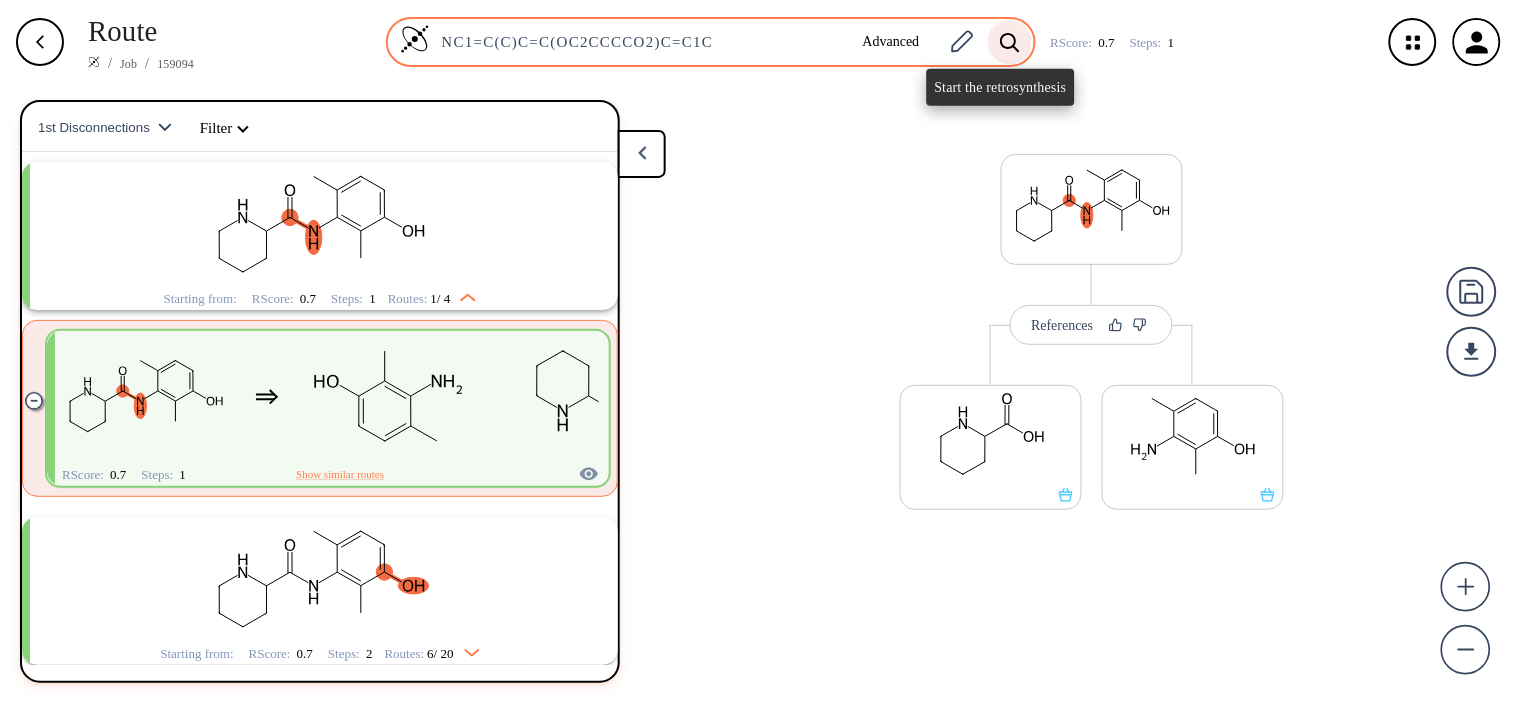 type on "NC1=C(C)C=C(OC2CCCCO2)C=C1C" 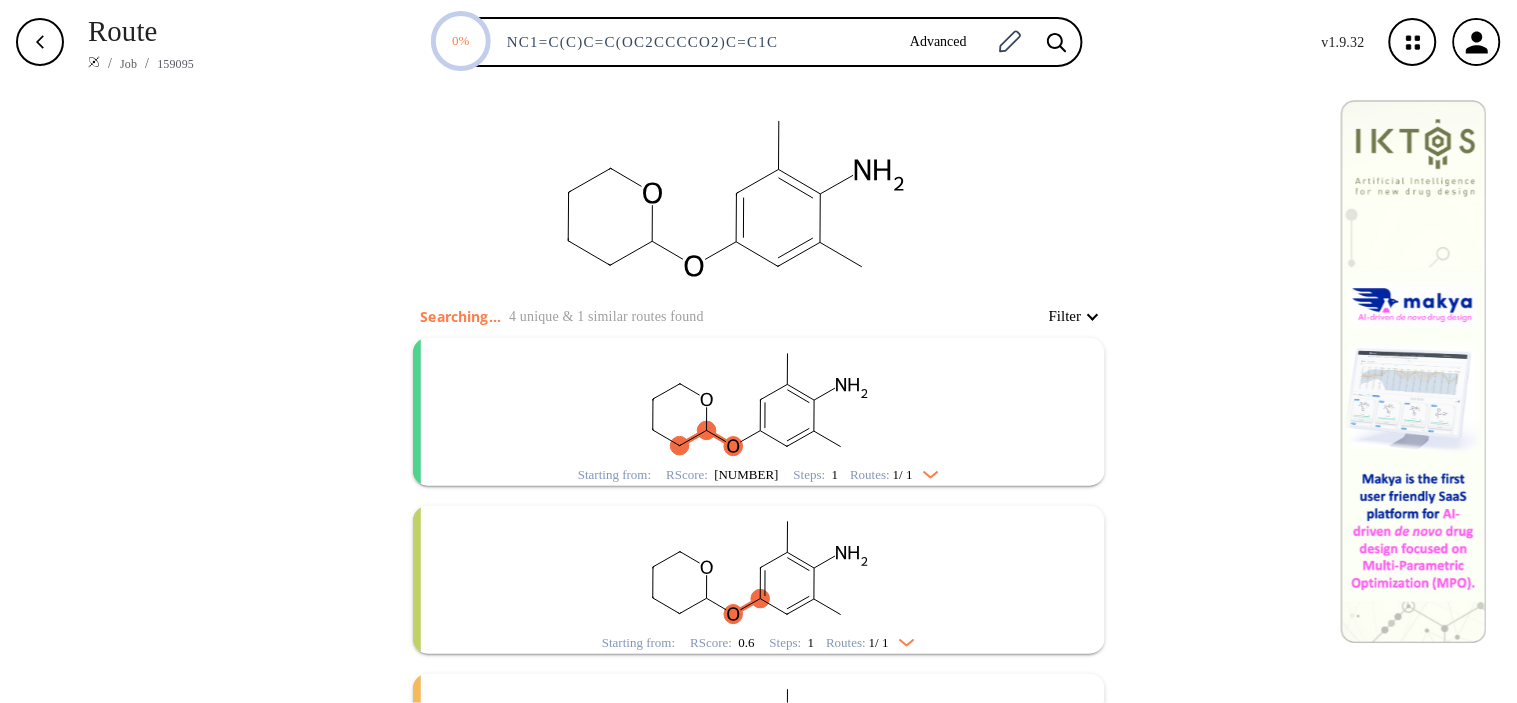 drag, startPoint x: 855, startPoint y: 456, endPoint x: 856, endPoint y: 427, distance: 29.017237 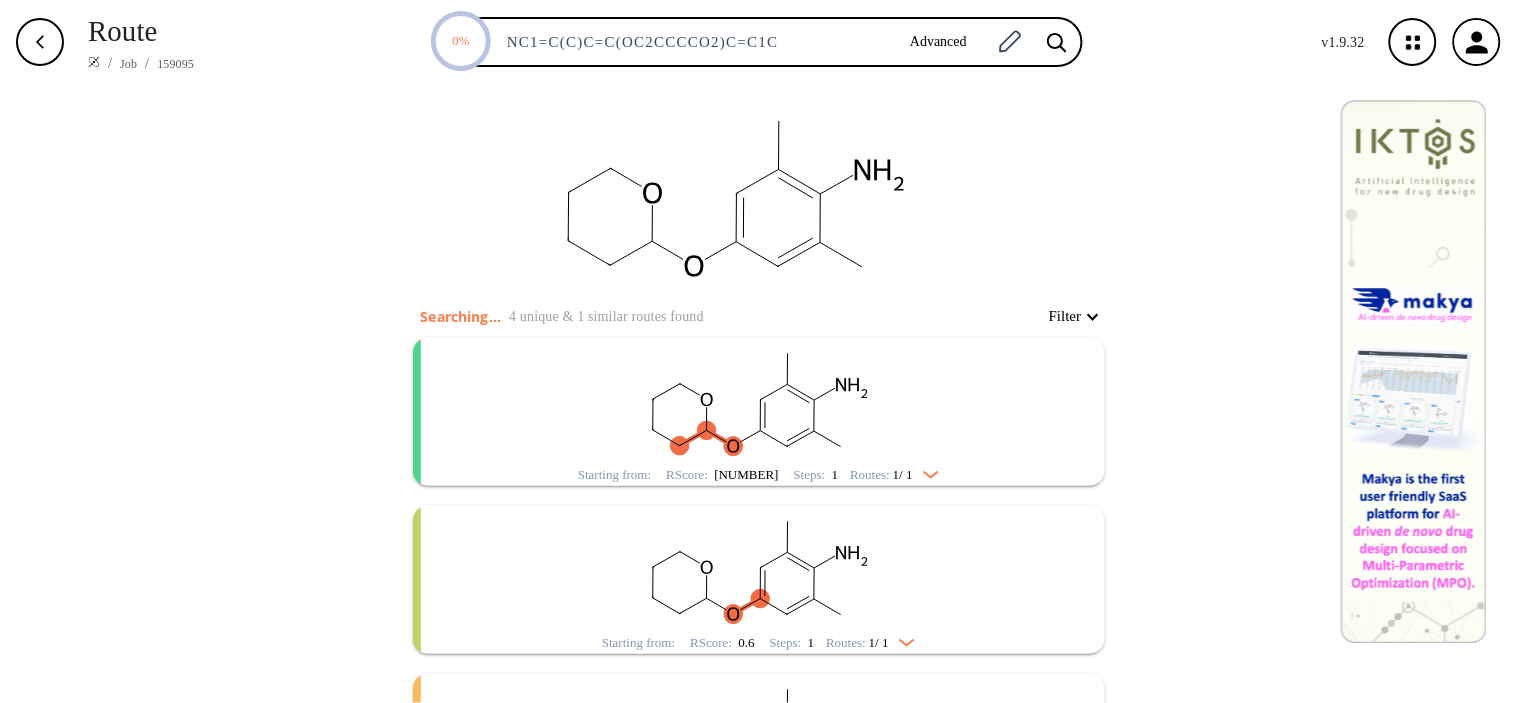 click at bounding box center (759, 400) 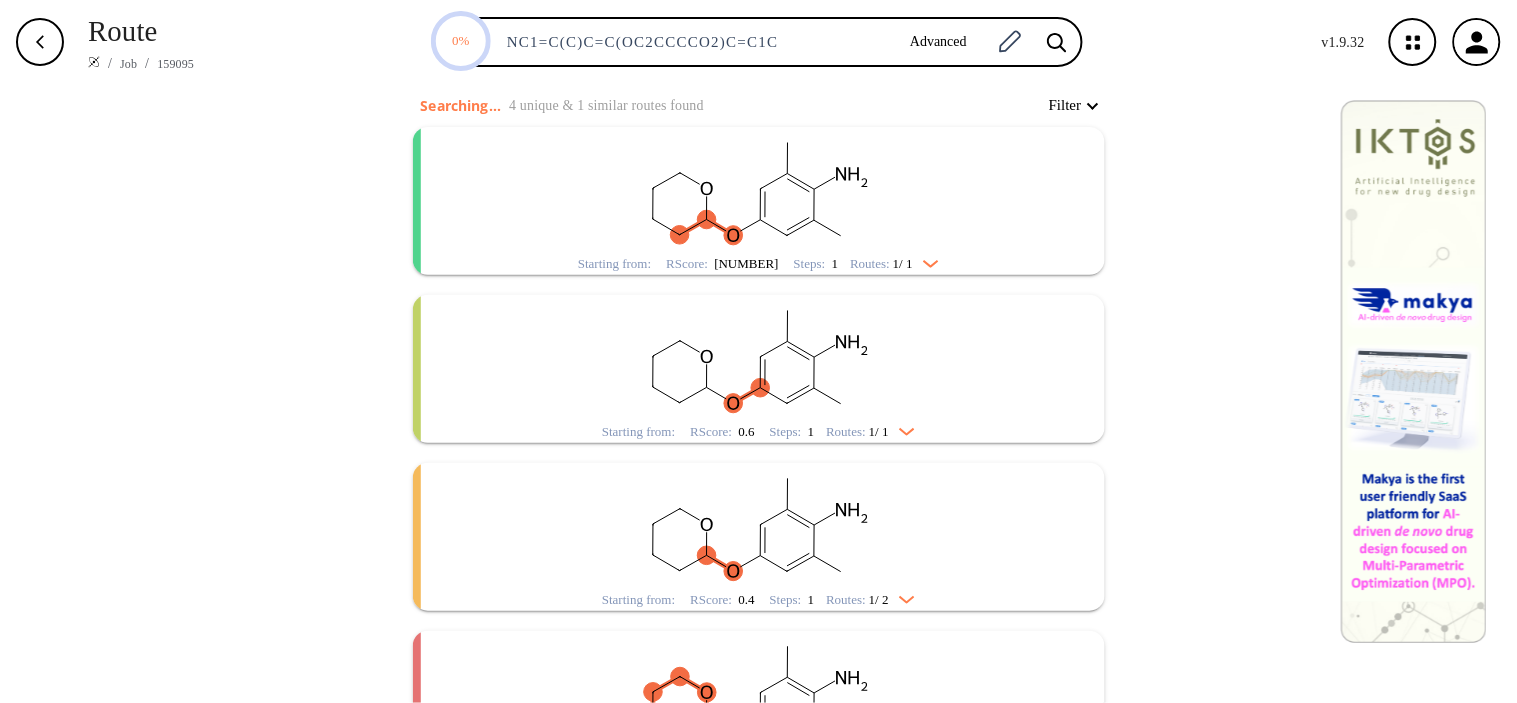 scroll, scrollTop: 222, scrollLeft: 0, axis: vertical 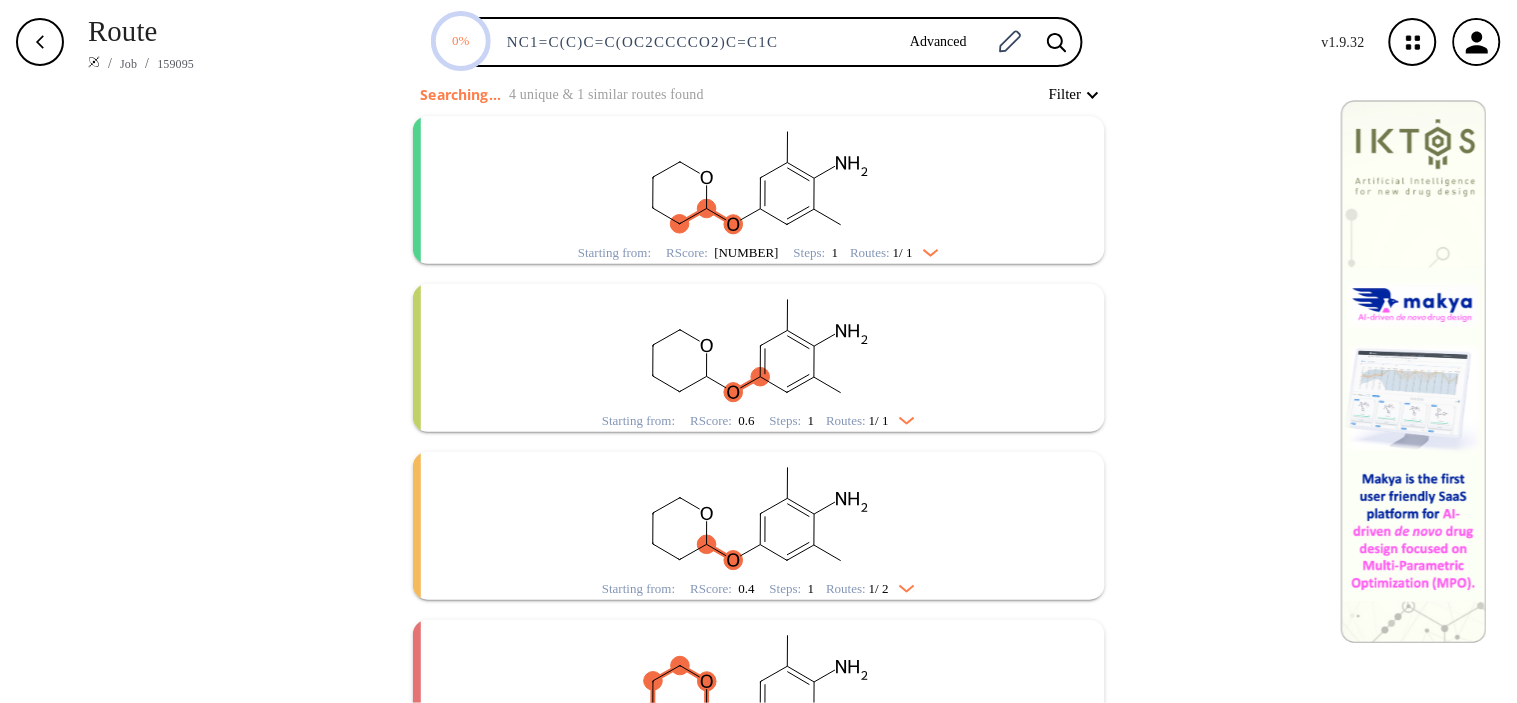 click at bounding box center (759, 178) 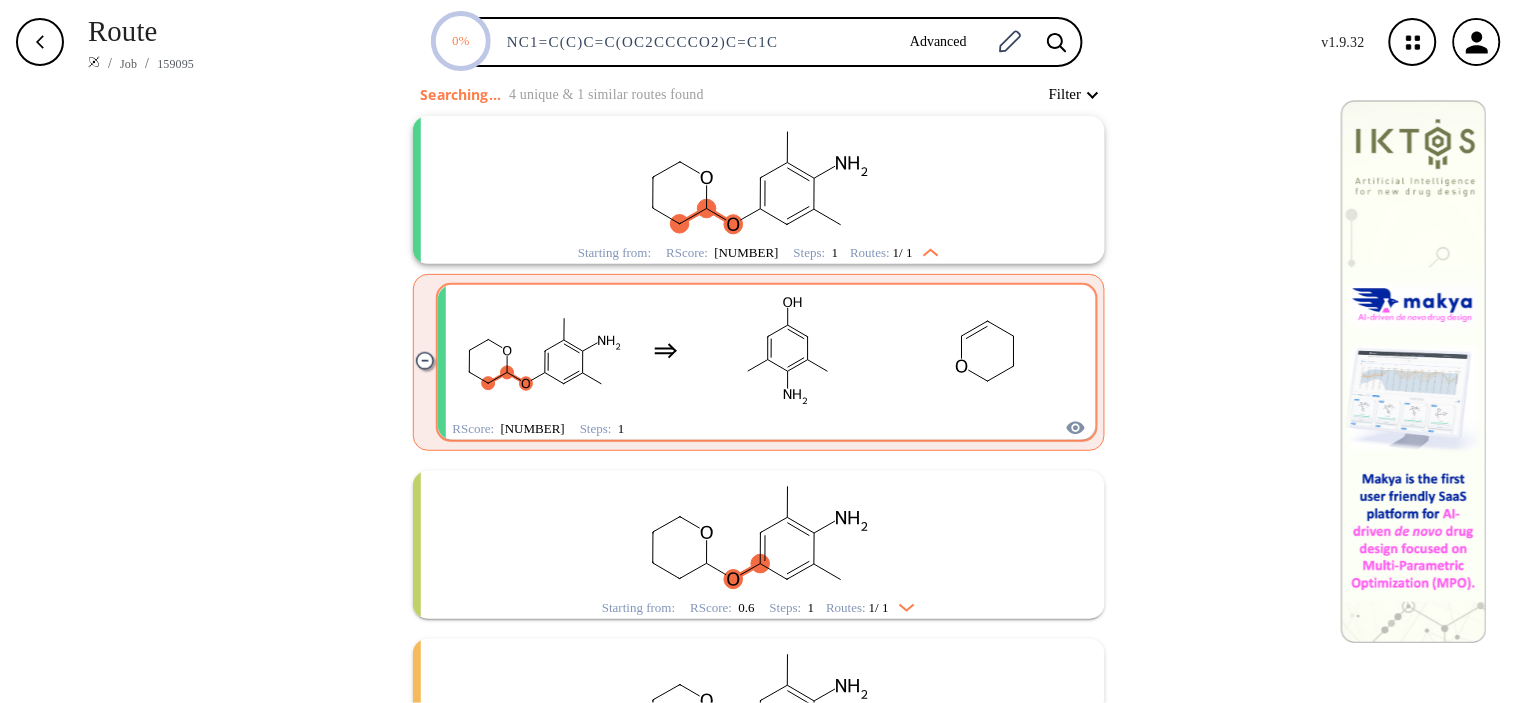 click at bounding box center [988, 351] 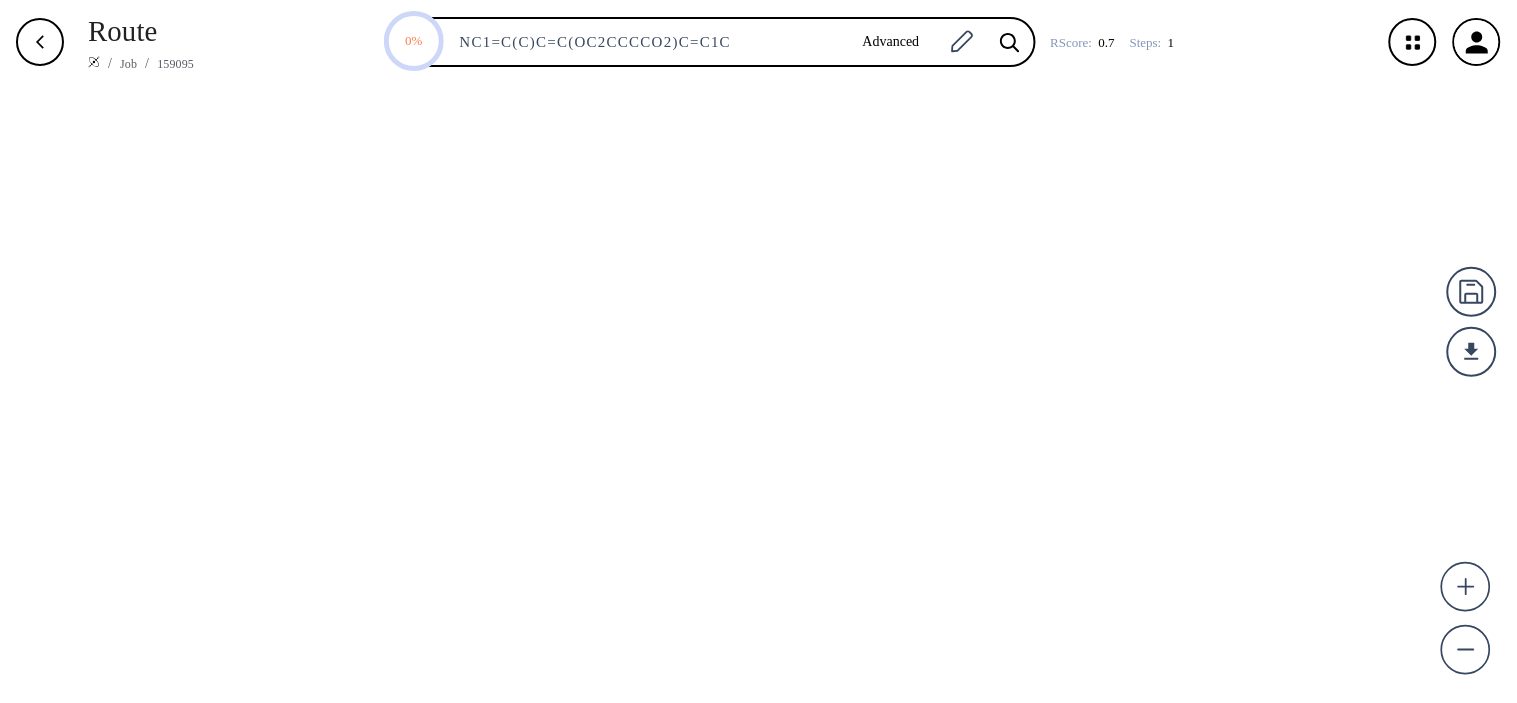 scroll, scrollTop: 0, scrollLeft: 0, axis: both 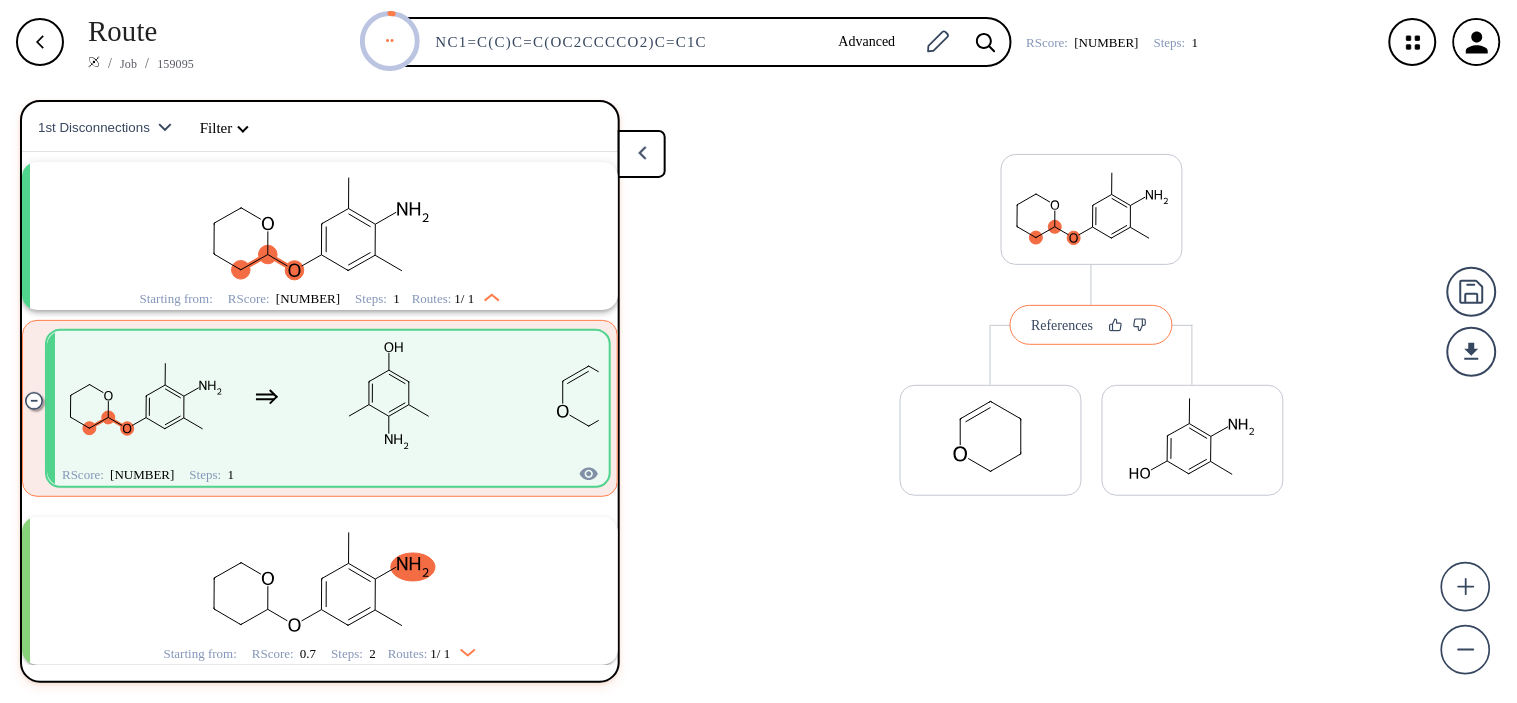 click on "References" at bounding box center [1062, 325] 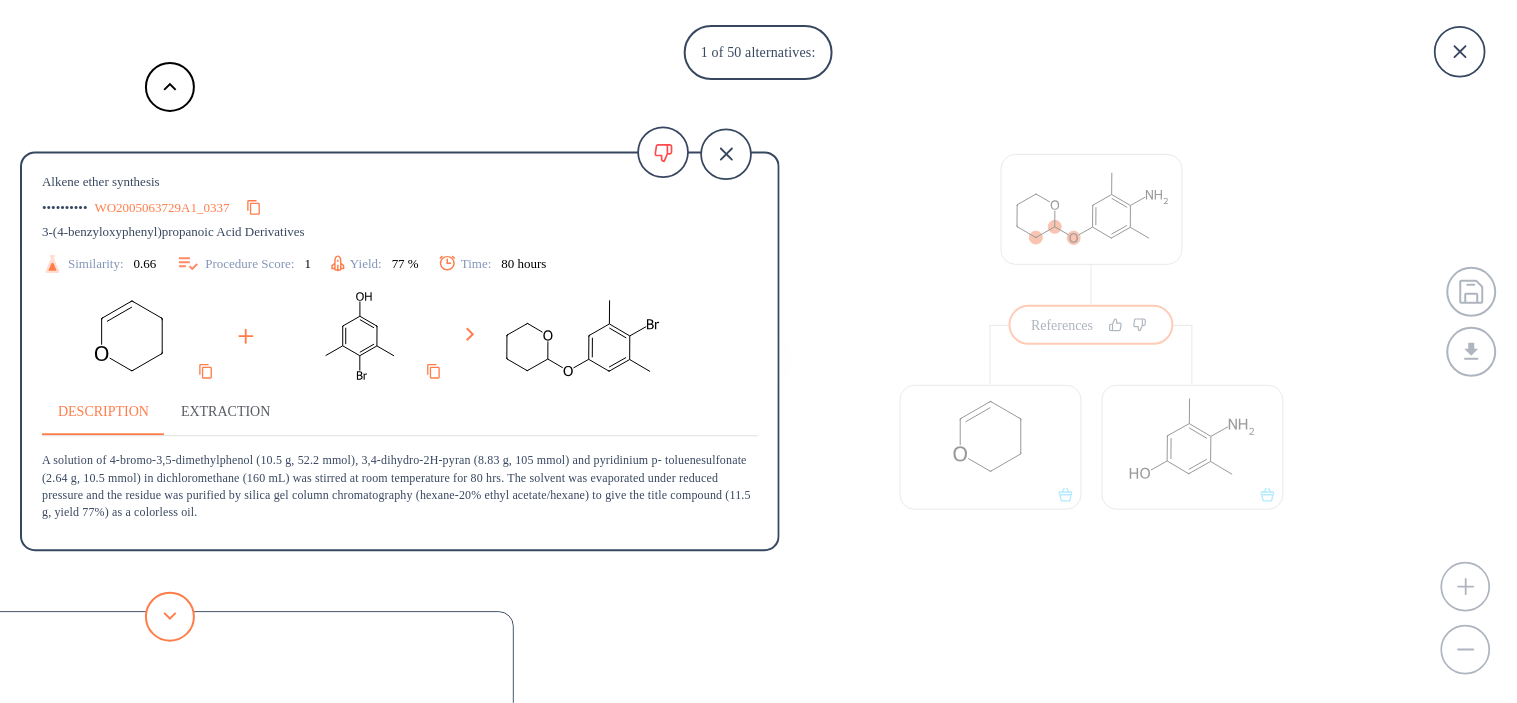 drag, startPoint x: 178, startPoint y: 626, endPoint x: 242, endPoint y: 592, distance: 72.47068 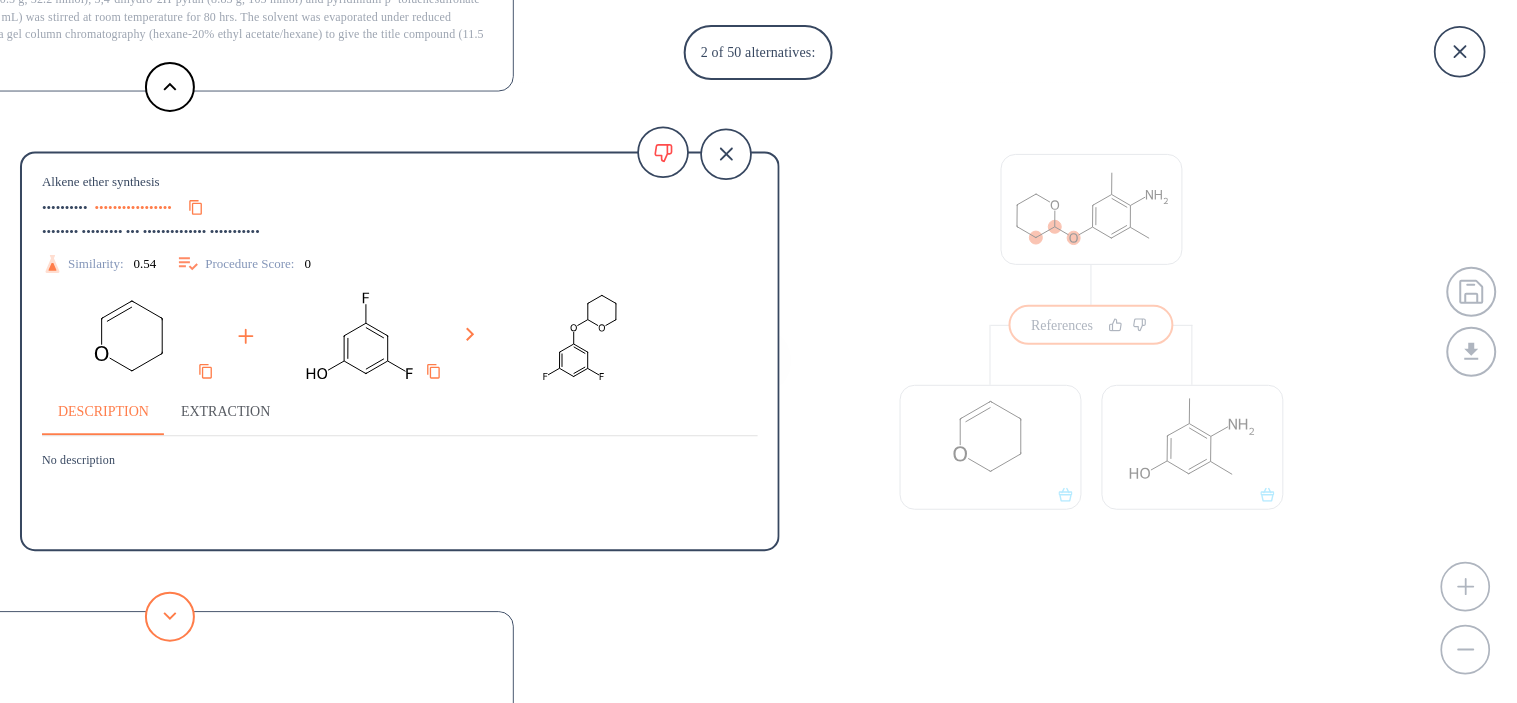 click at bounding box center [170, 617] 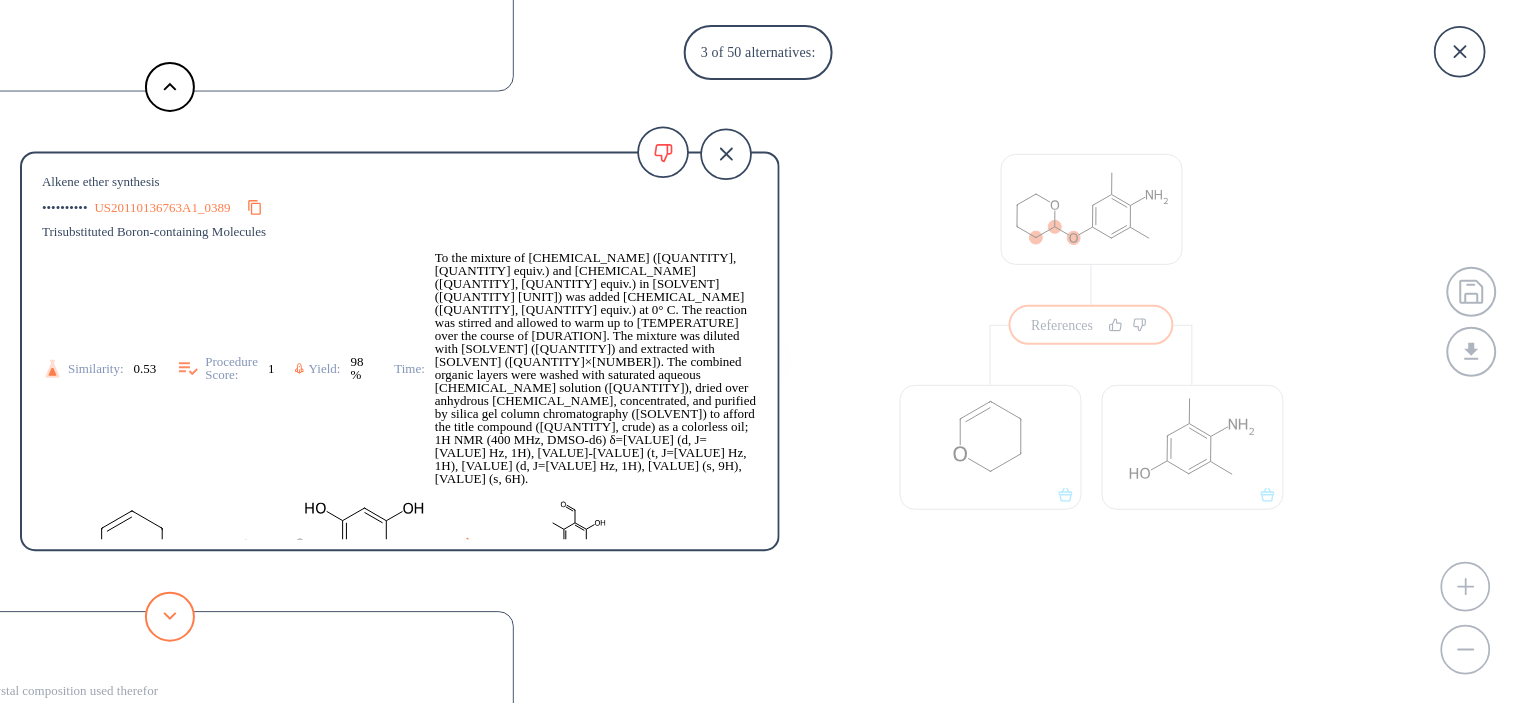 click at bounding box center [170, 617] 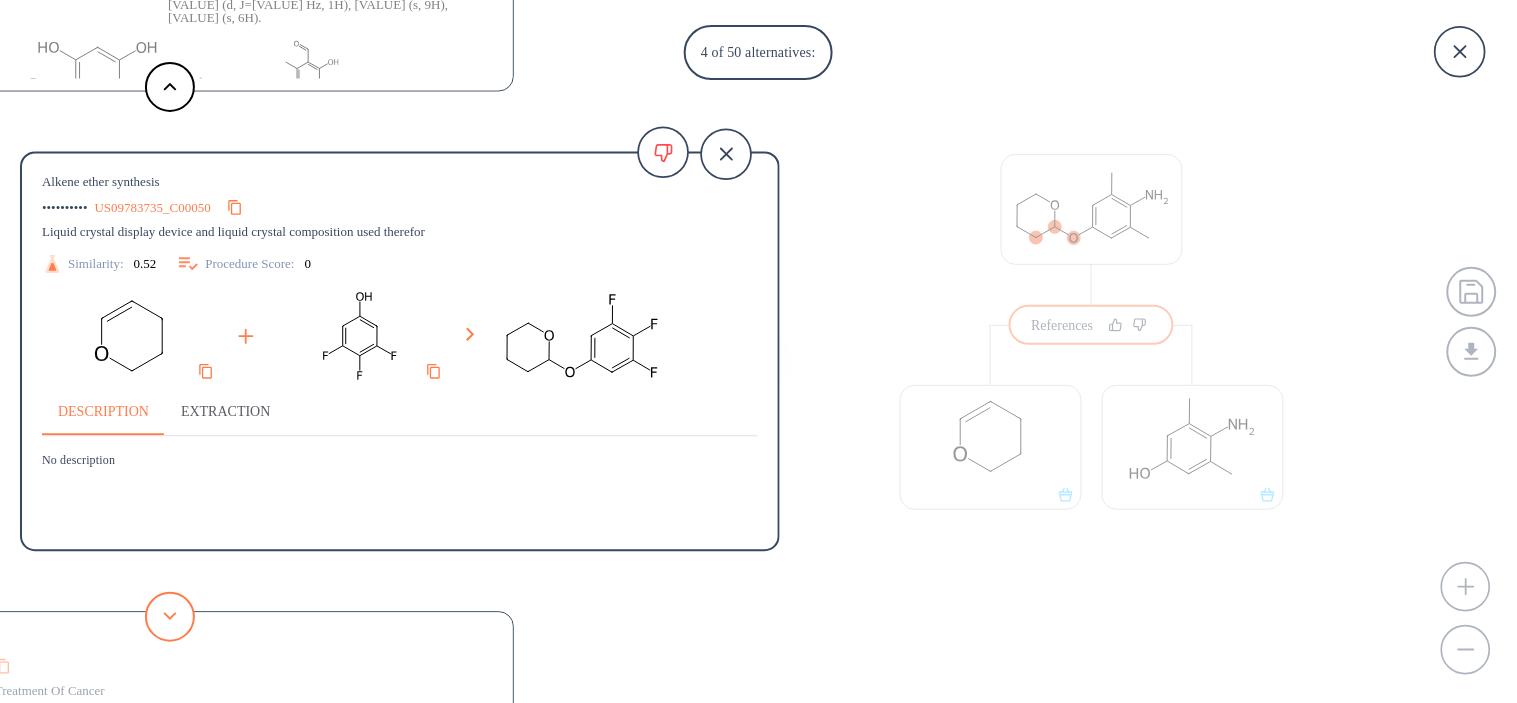 click at bounding box center [170, 617] 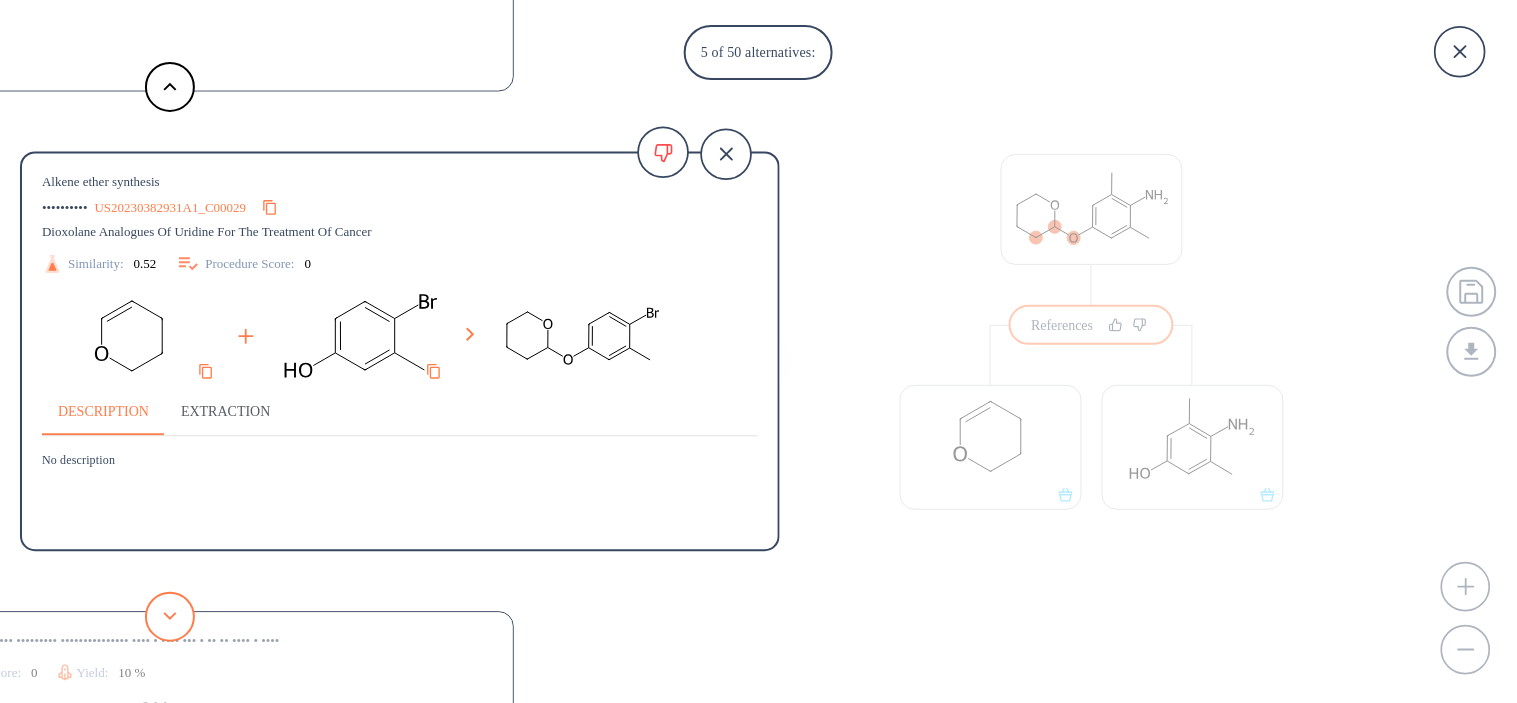click at bounding box center [170, 617] 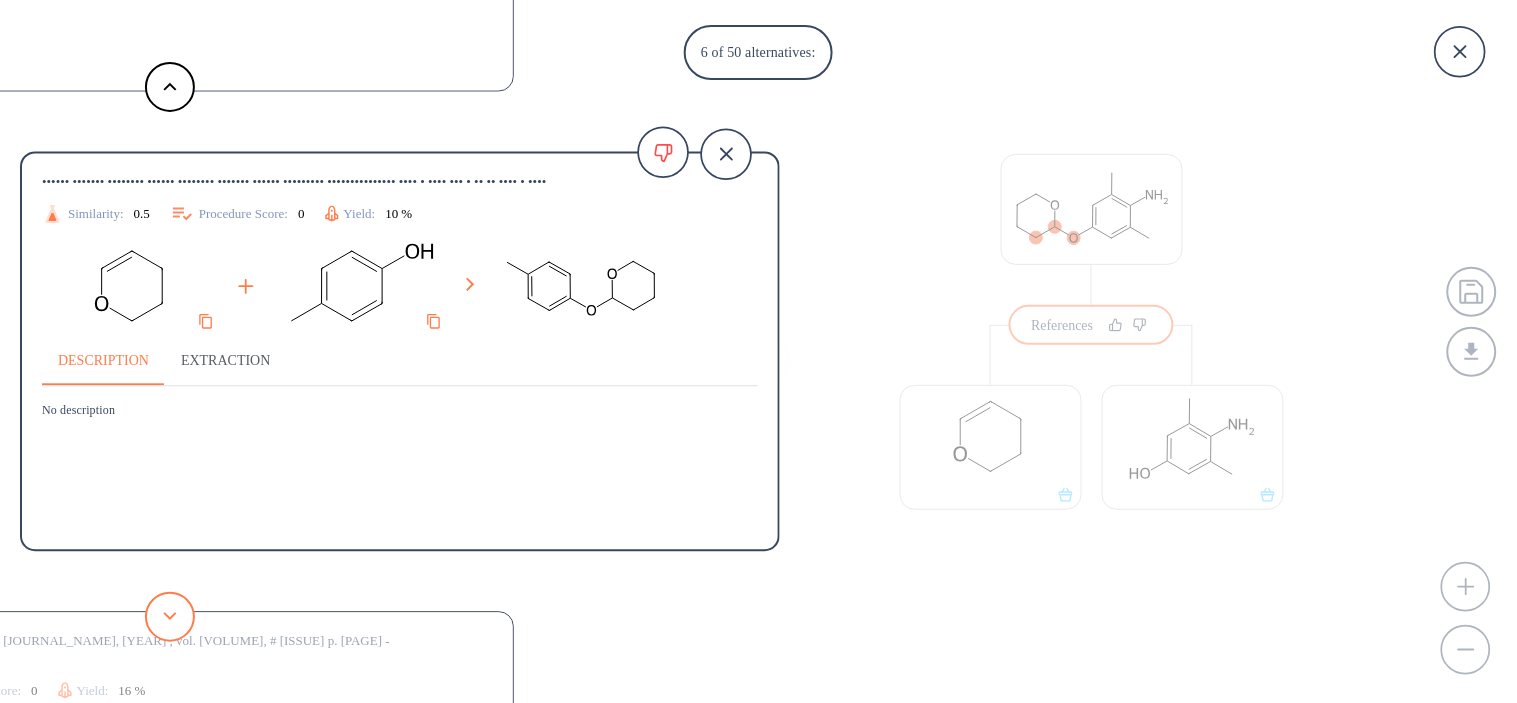 click at bounding box center (170, 617) 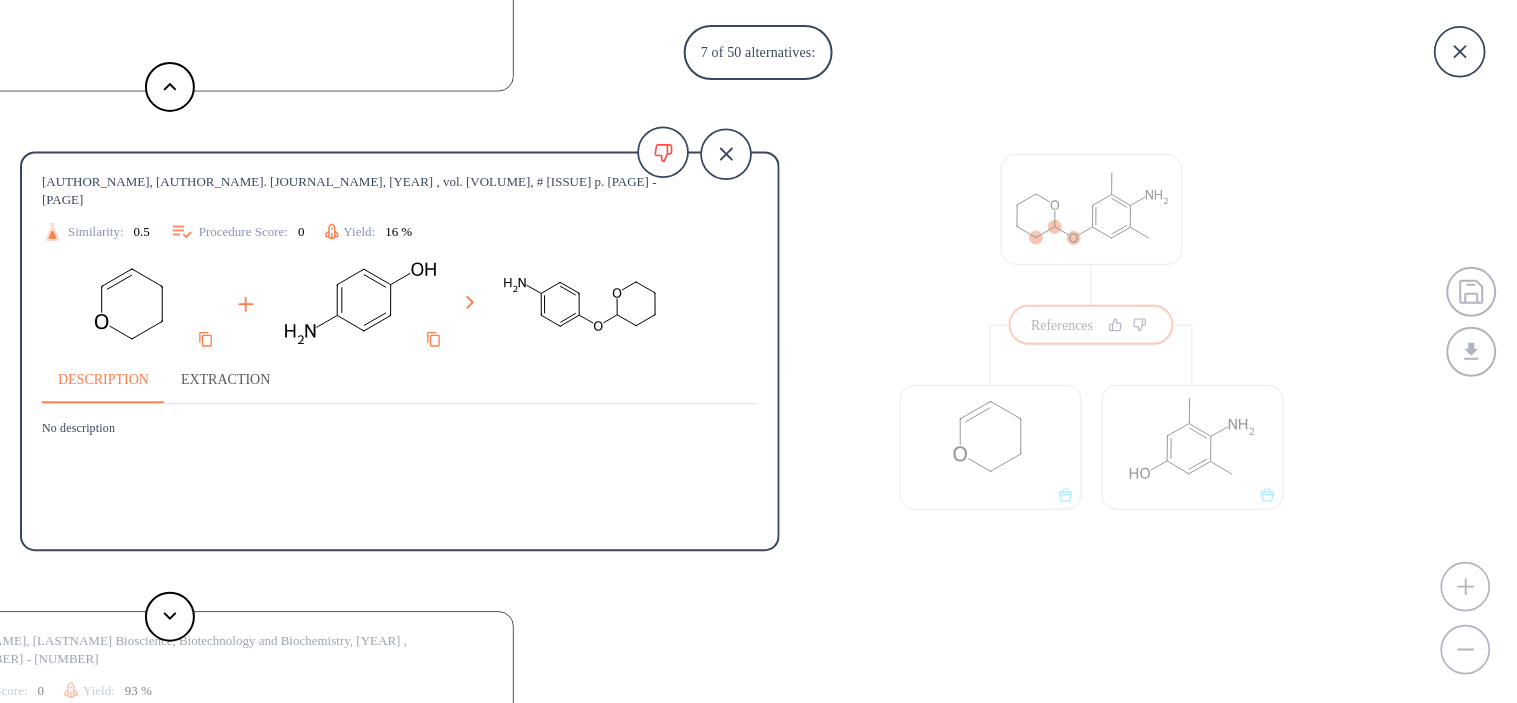 drag, startPoint x: 225, startPoint y: 181, endPoint x: 631, endPoint y: 176, distance: 406.0308 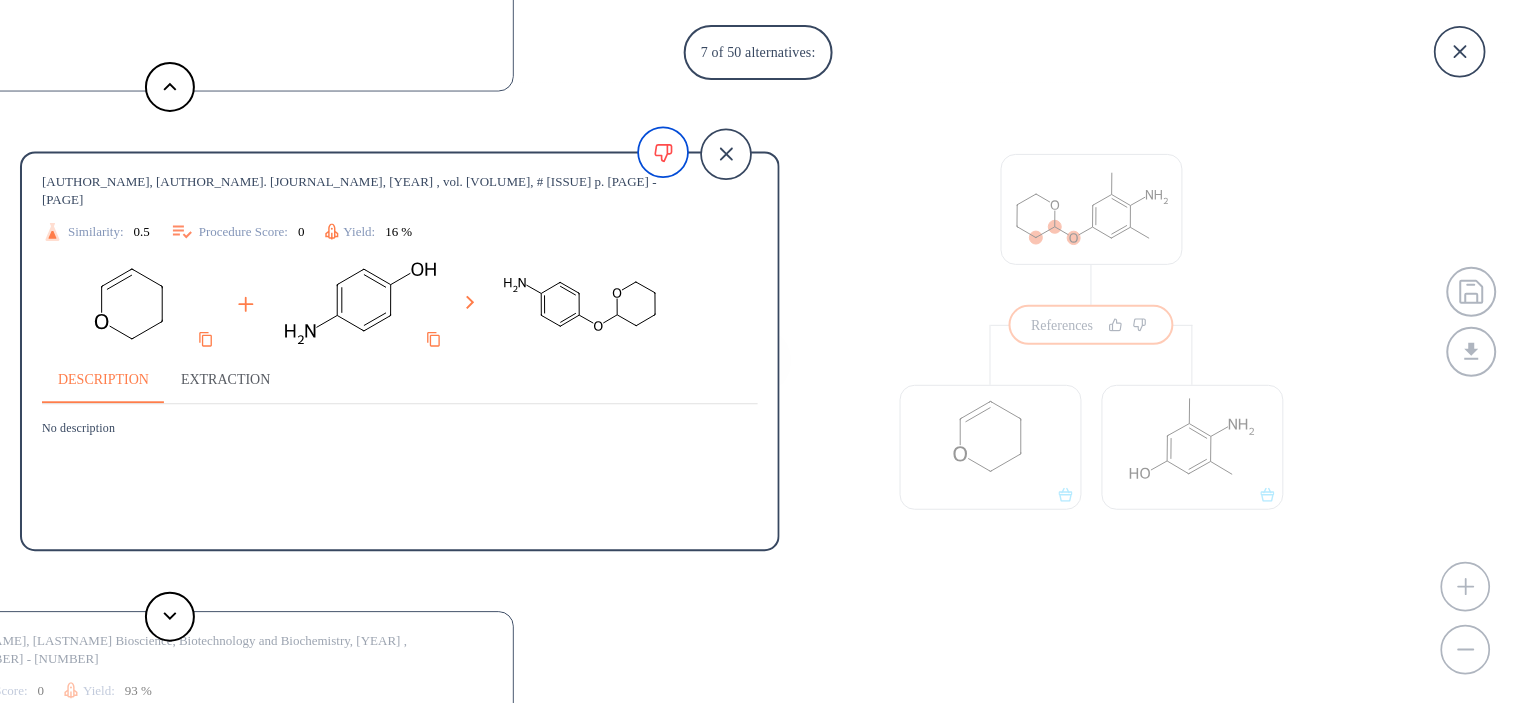 copy on "Canadian Journal of Chemistry, 2006 , vol. 84, # 9 p. 1174 - 1179" 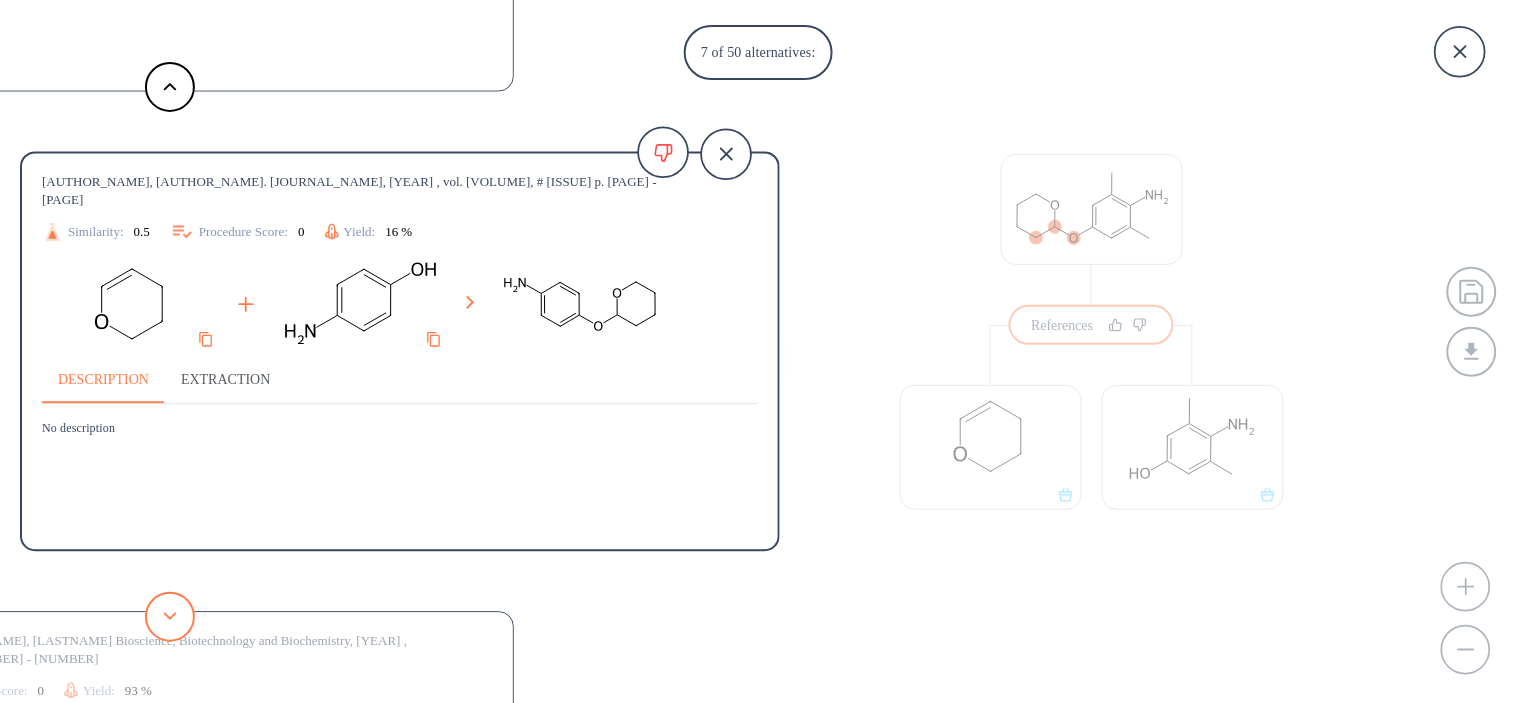 click at bounding box center [170, 616] 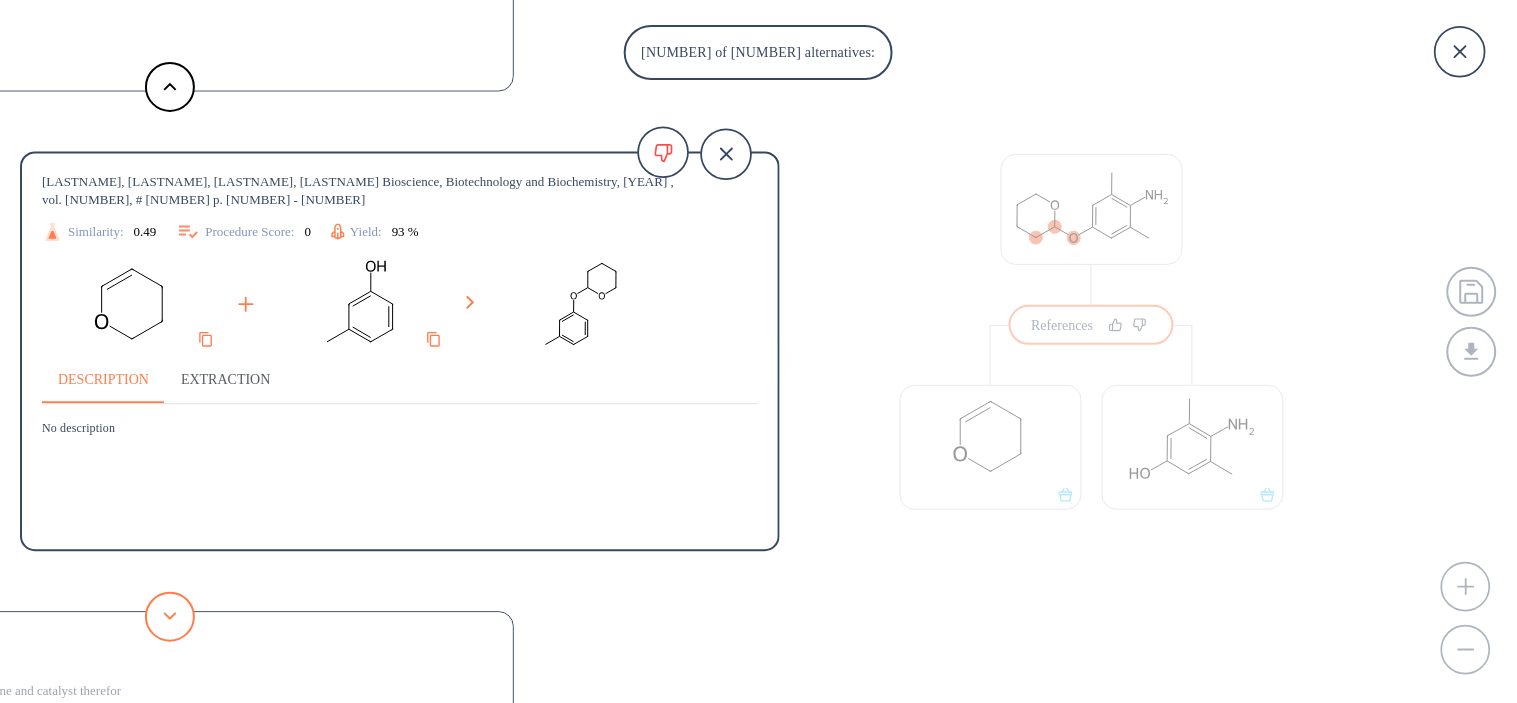 click at bounding box center (170, 617) 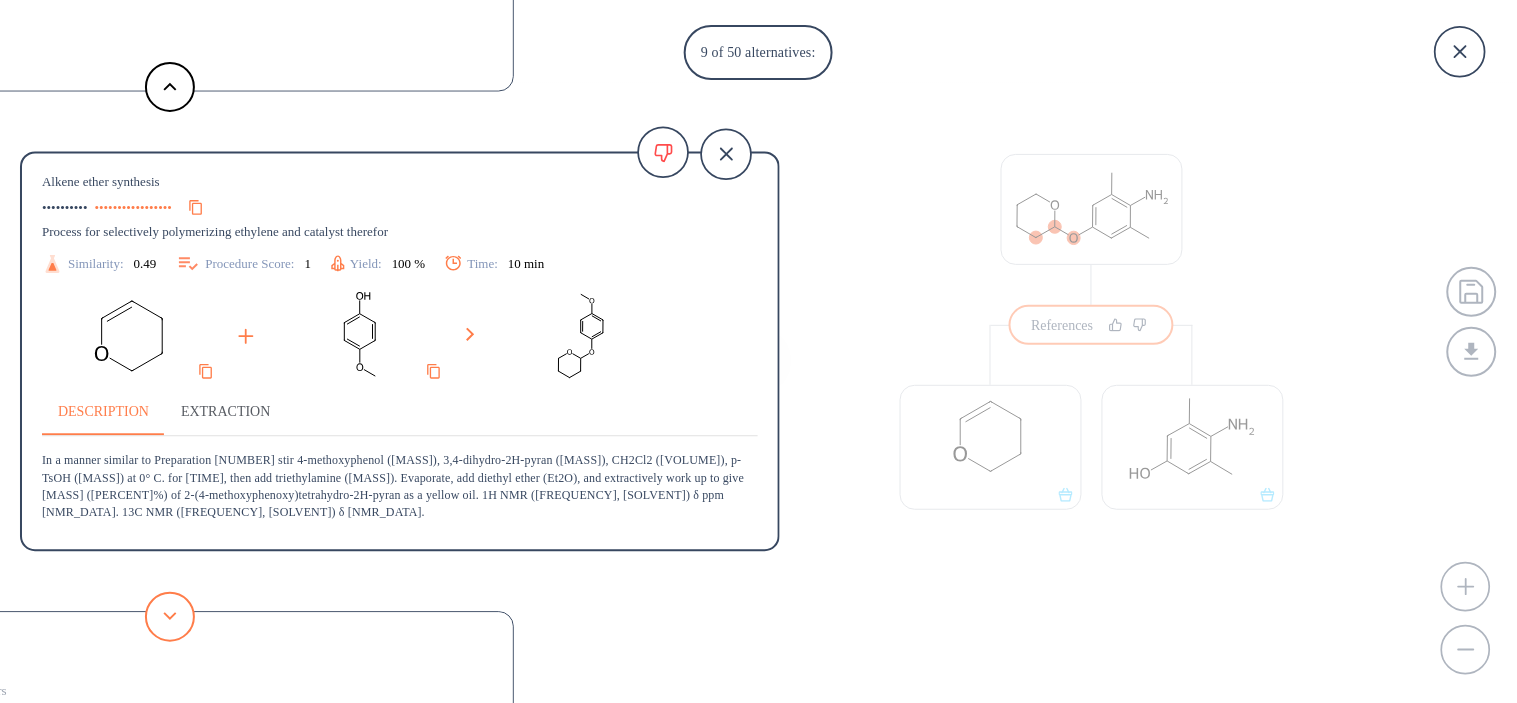 click at bounding box center (170, 617) 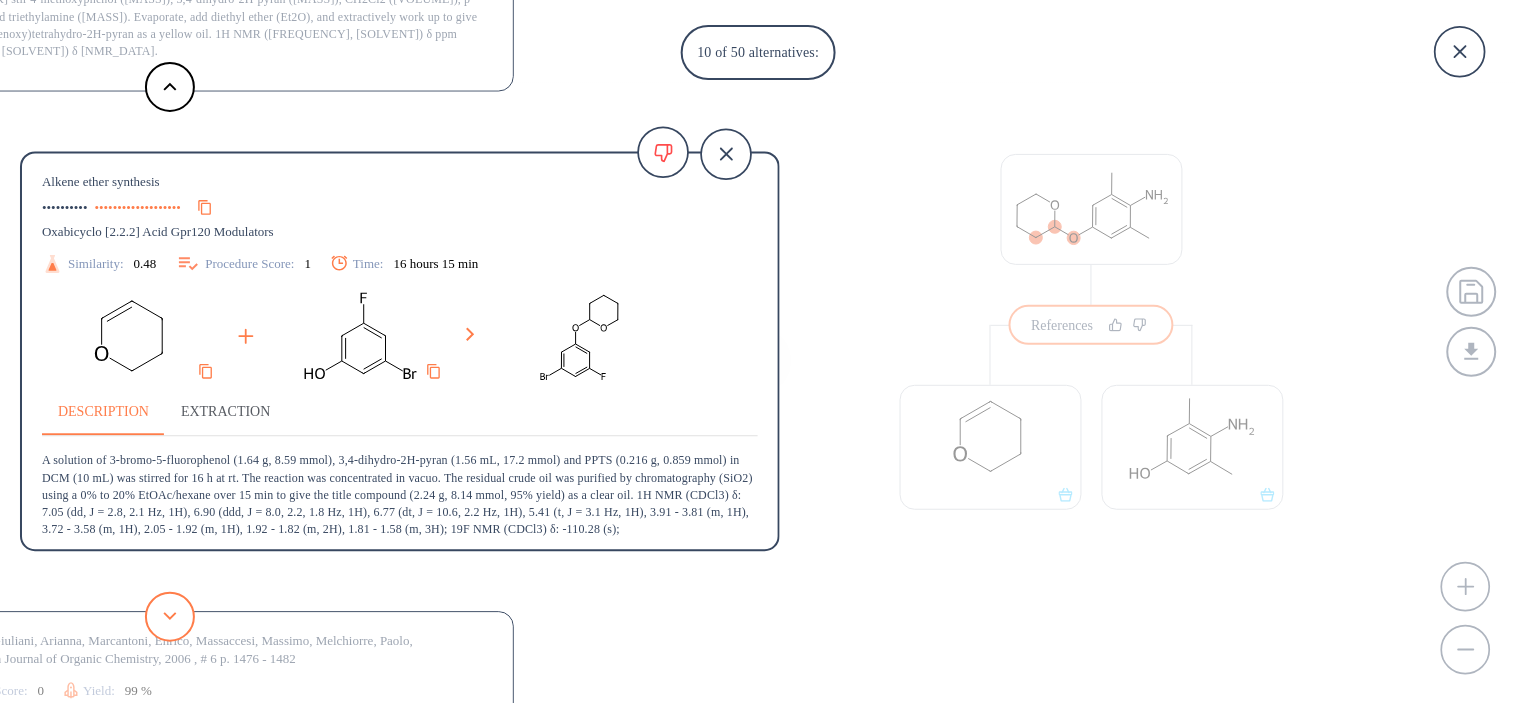 click at bounding box center (170, 617) 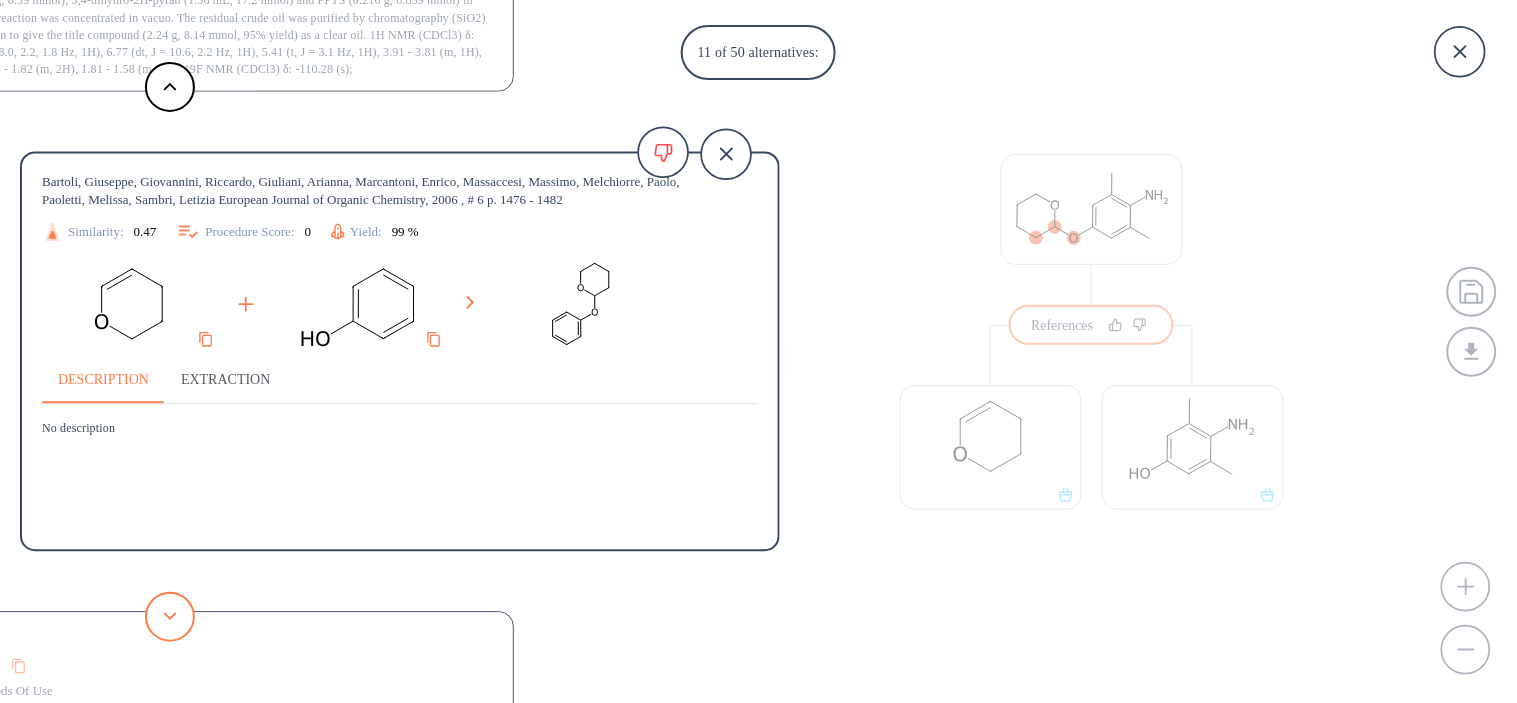 click at bounding box center (170, 617) 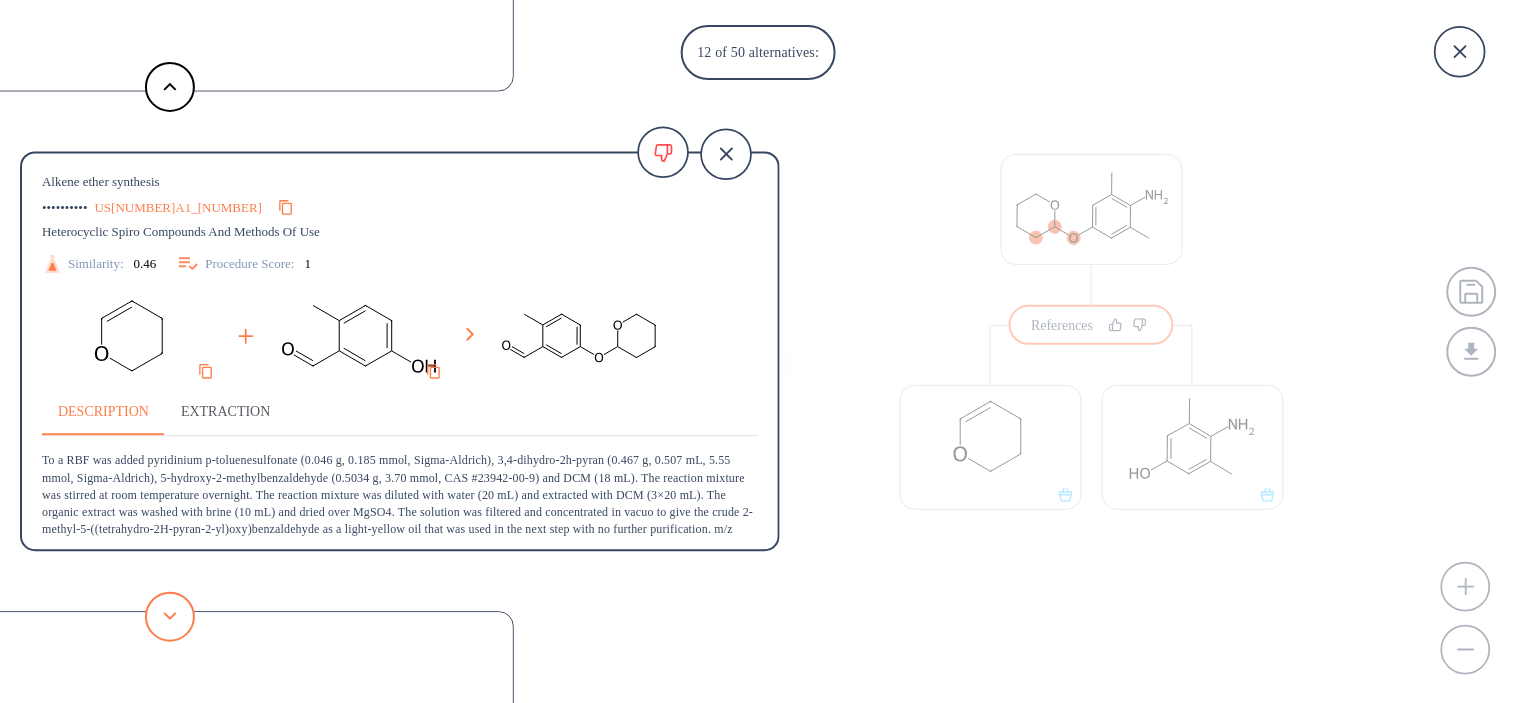click at bounding box center [170, 617] 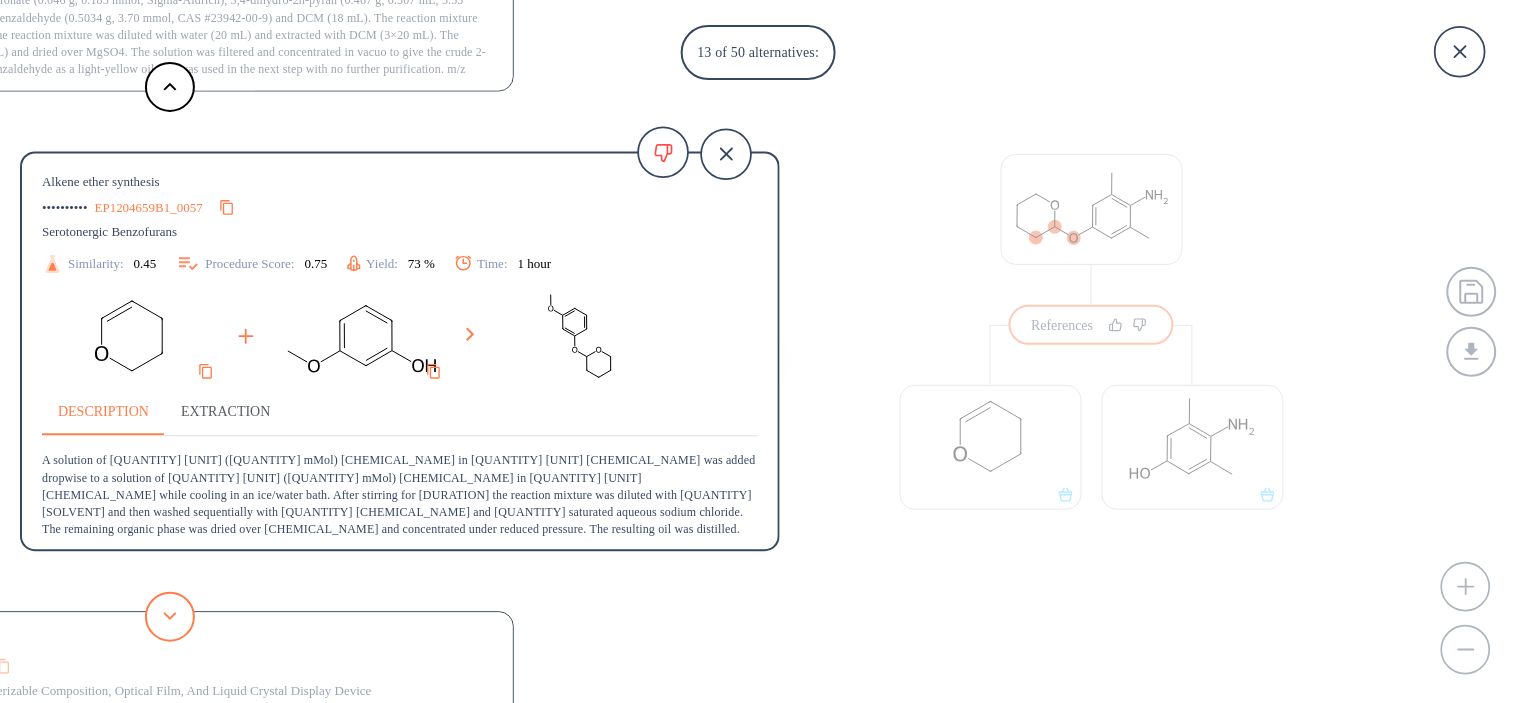 click at bounding box center [170, 617] 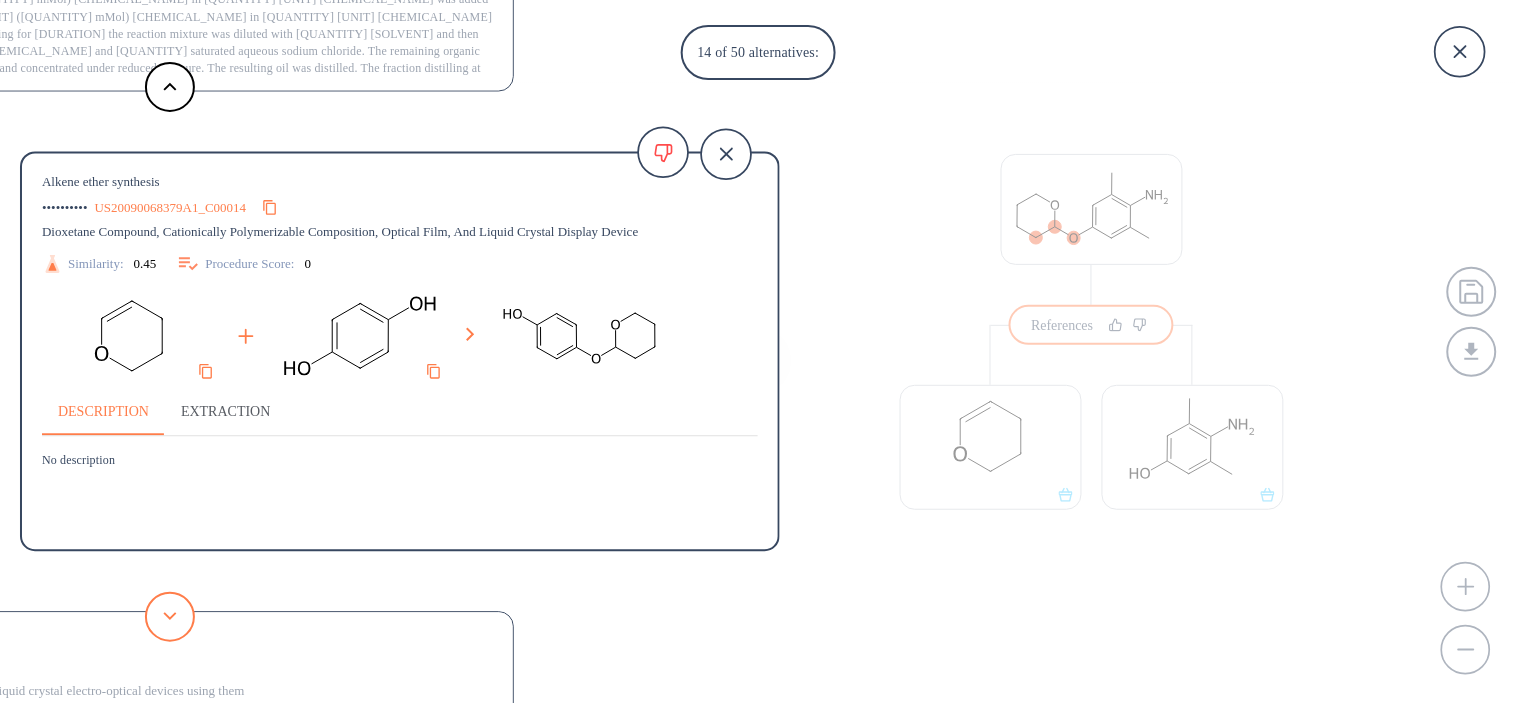 click at bounding box center [170, 617] 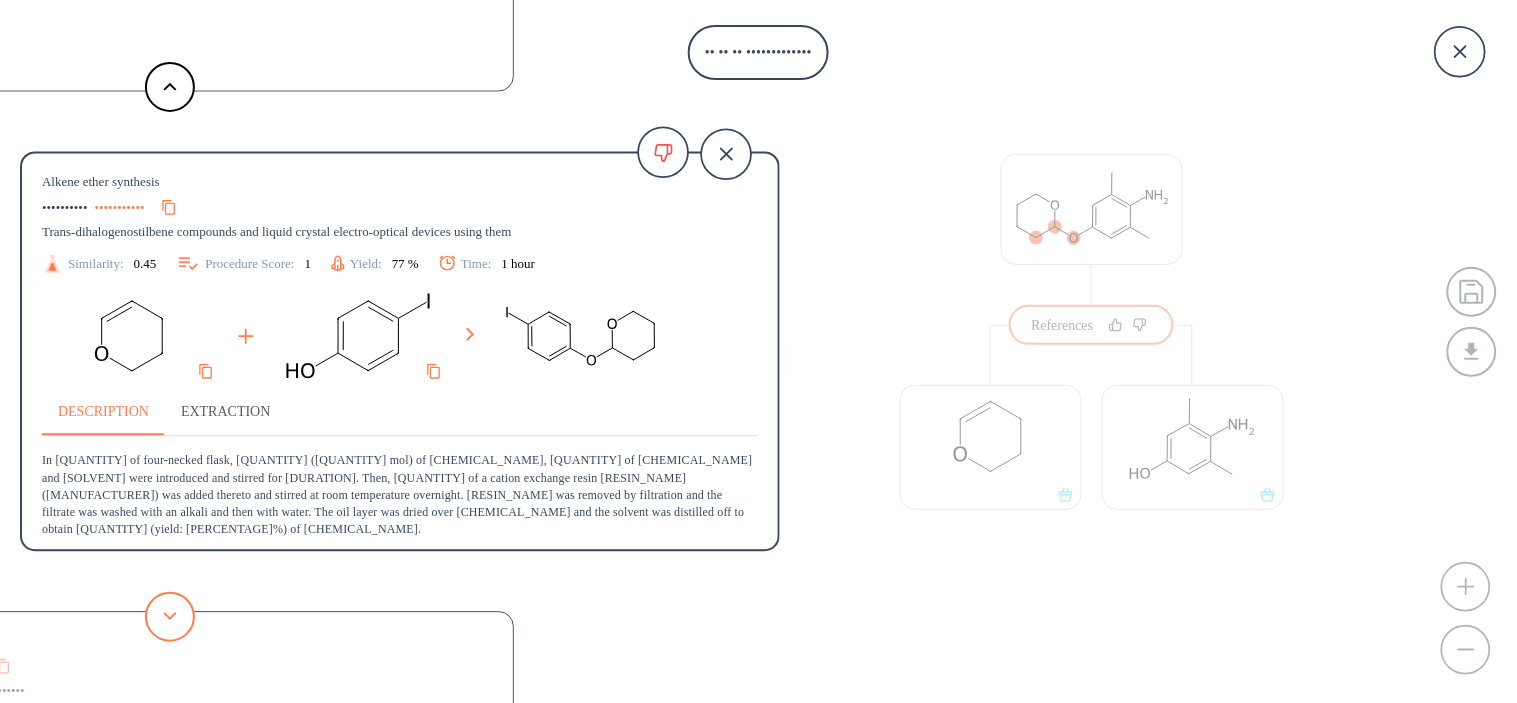 click at bounding box center (170, 617) 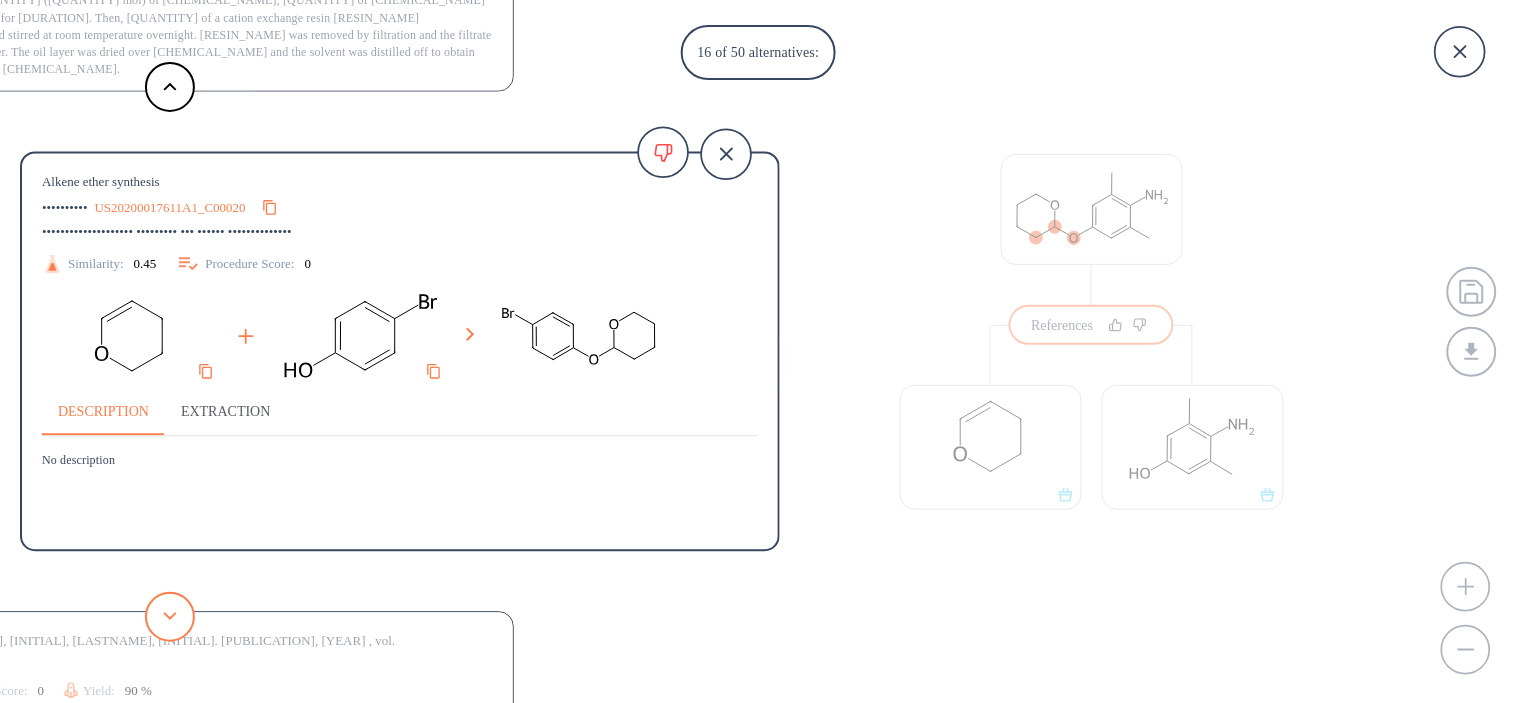 click at bounding box center (170, 617) 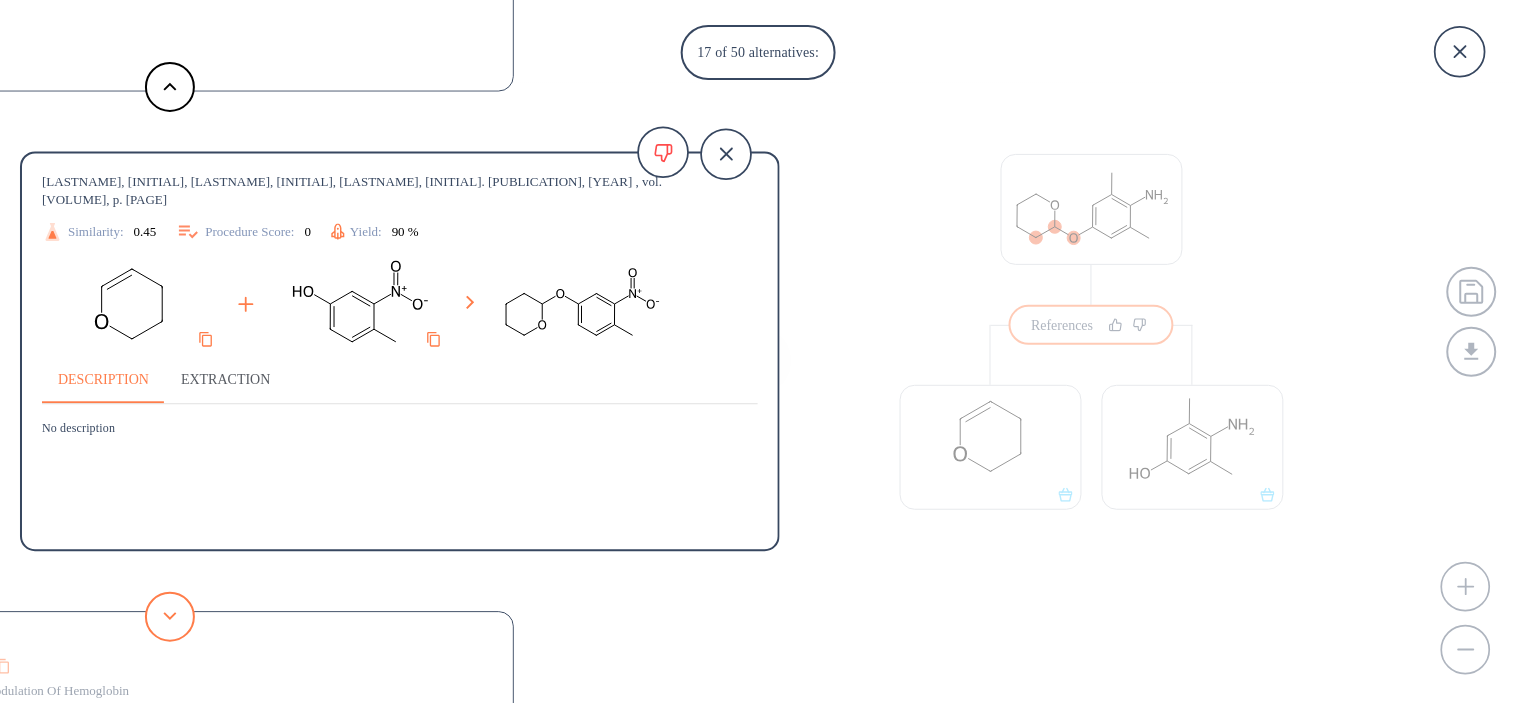 click at bounding box center (170, 617) 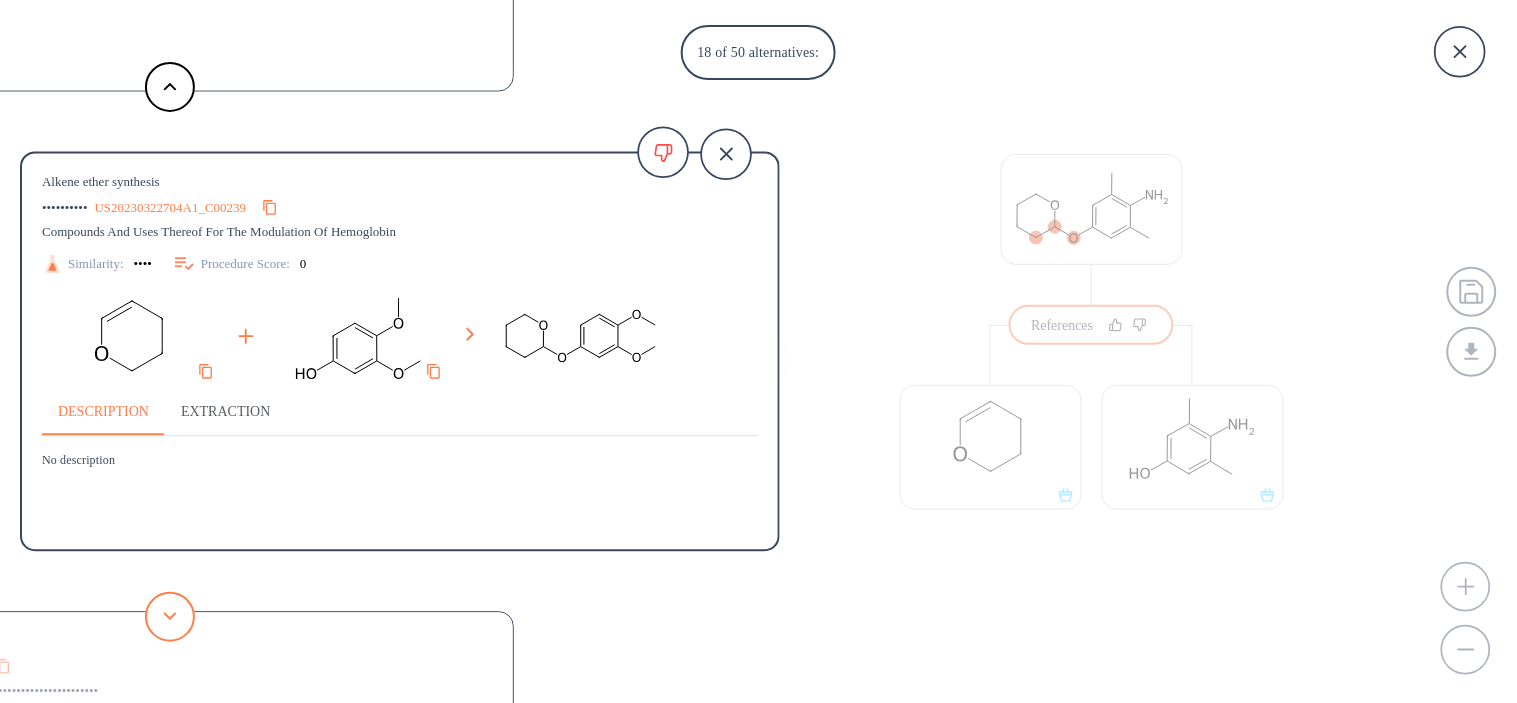 click at bounding box center (170, 617) 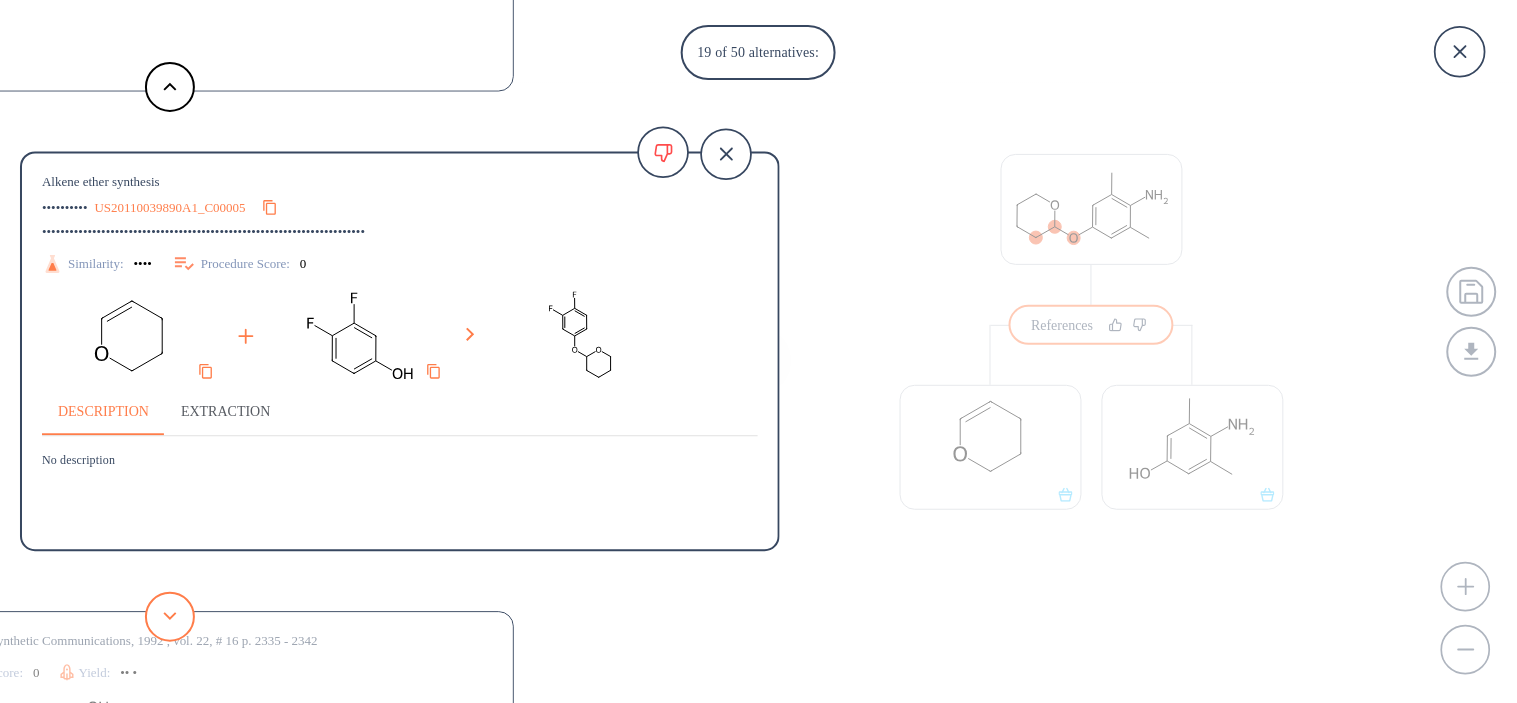 click at bounding box center (170, 617) 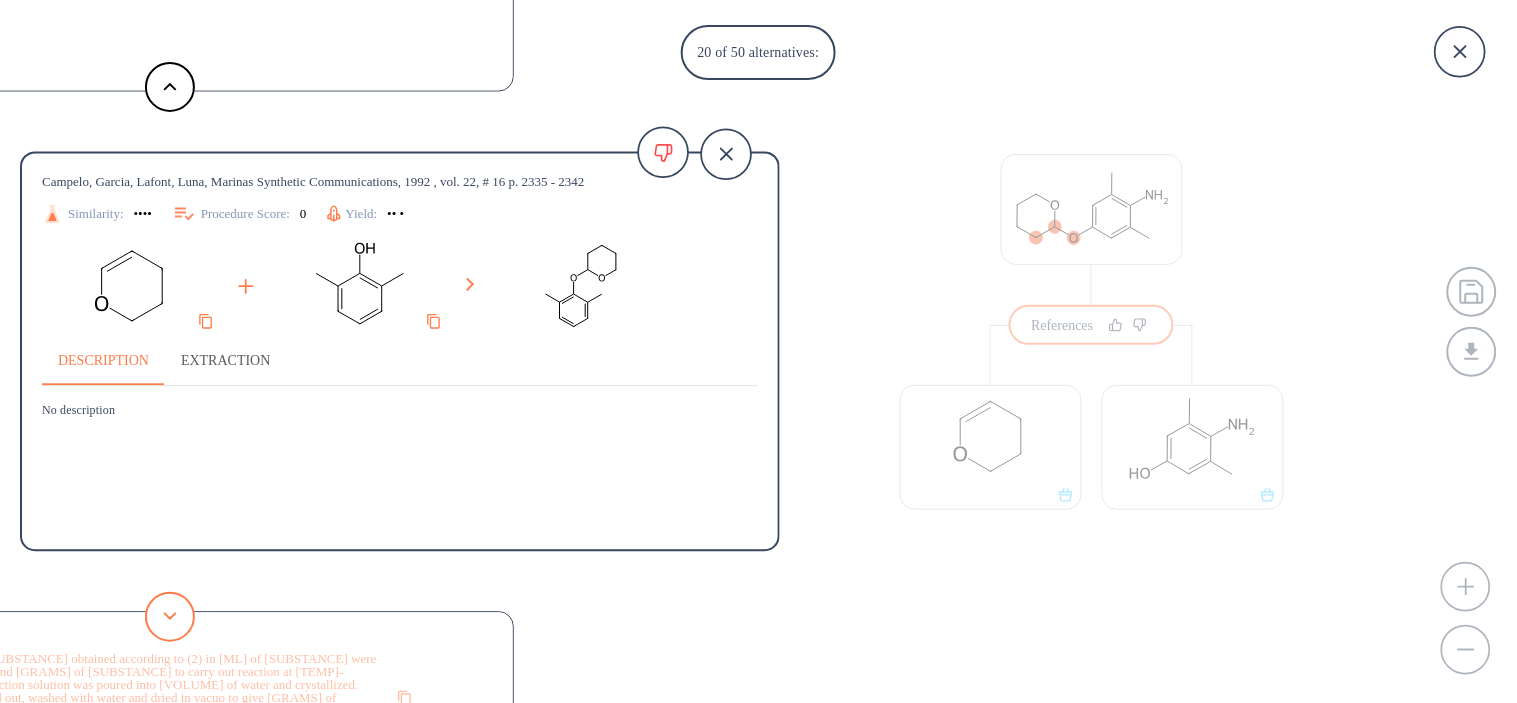 click at bounding box center [170, 617] 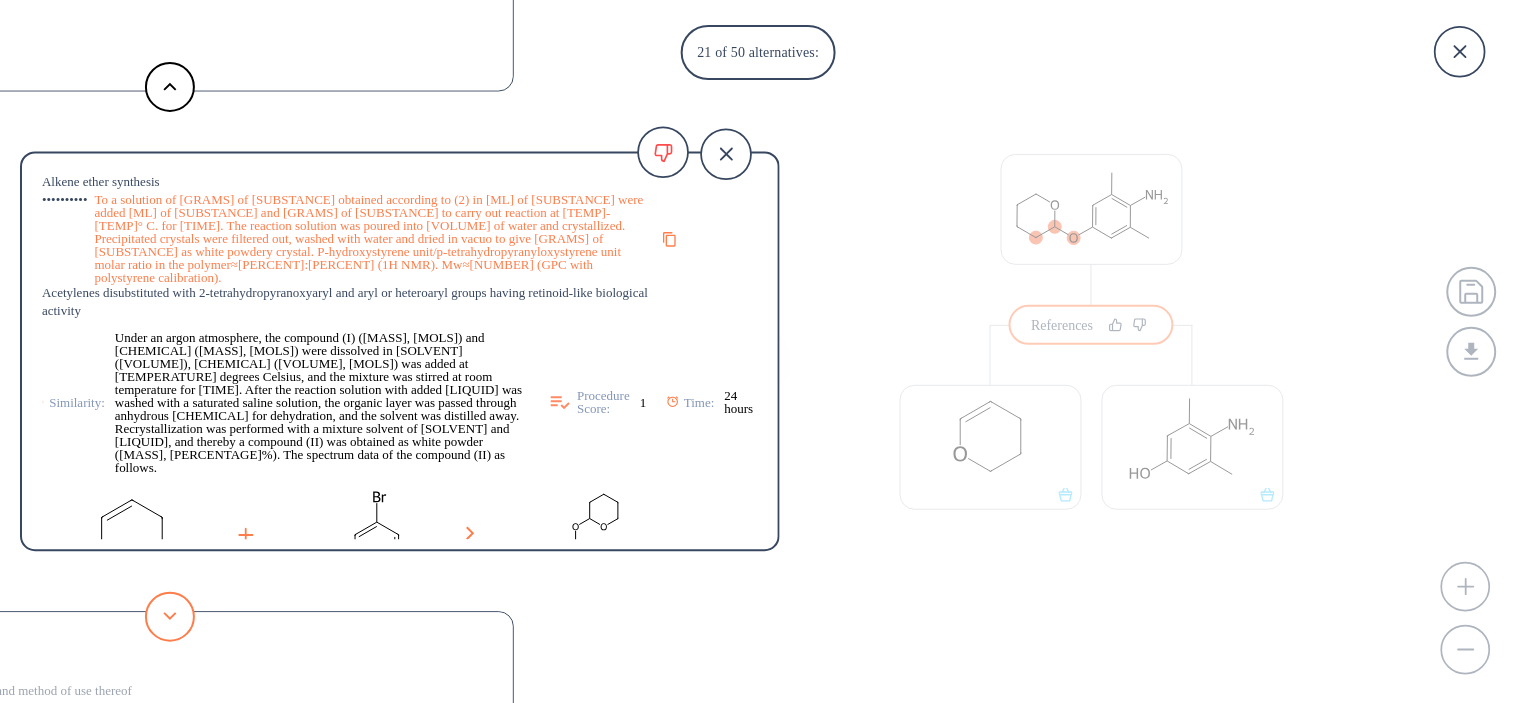click at bounding box center (170, 617) 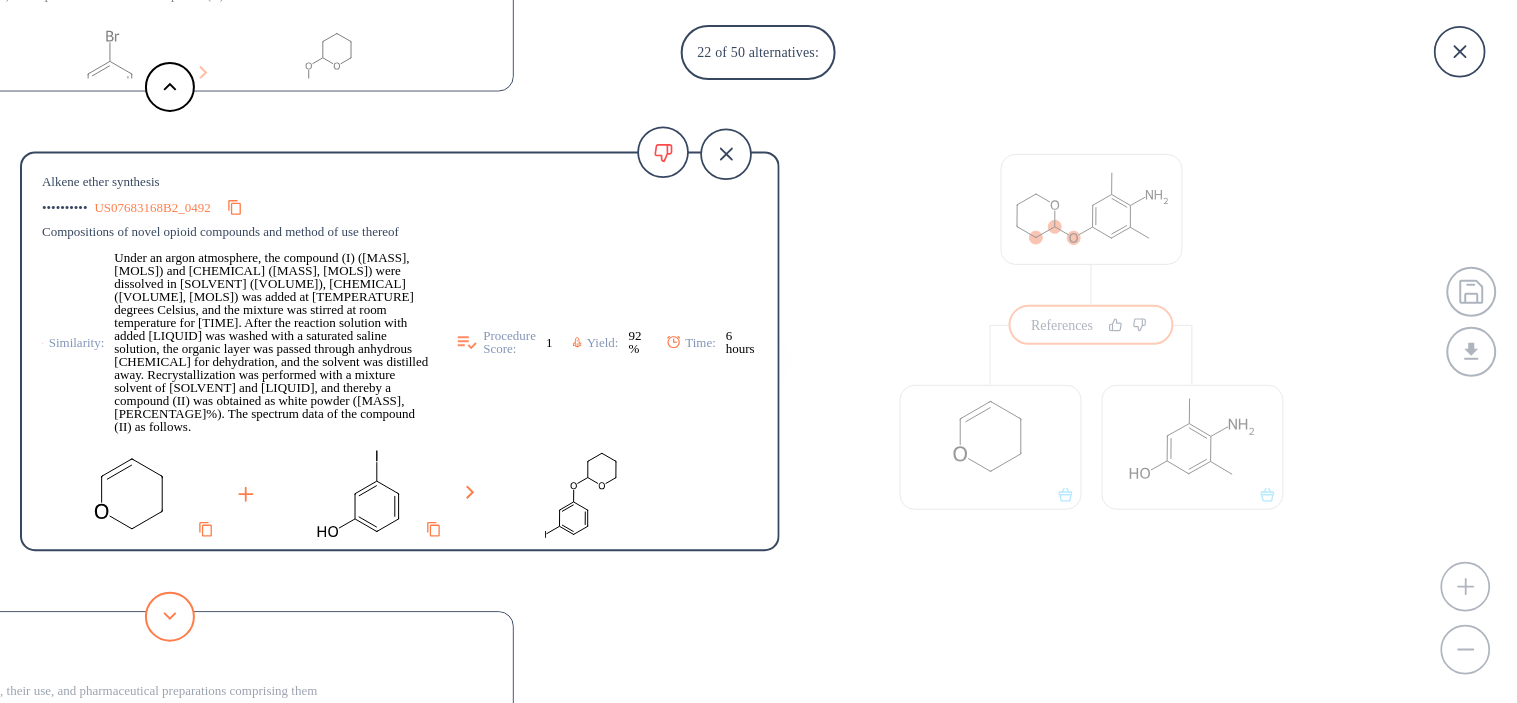 click at bounding box center [170, 617] 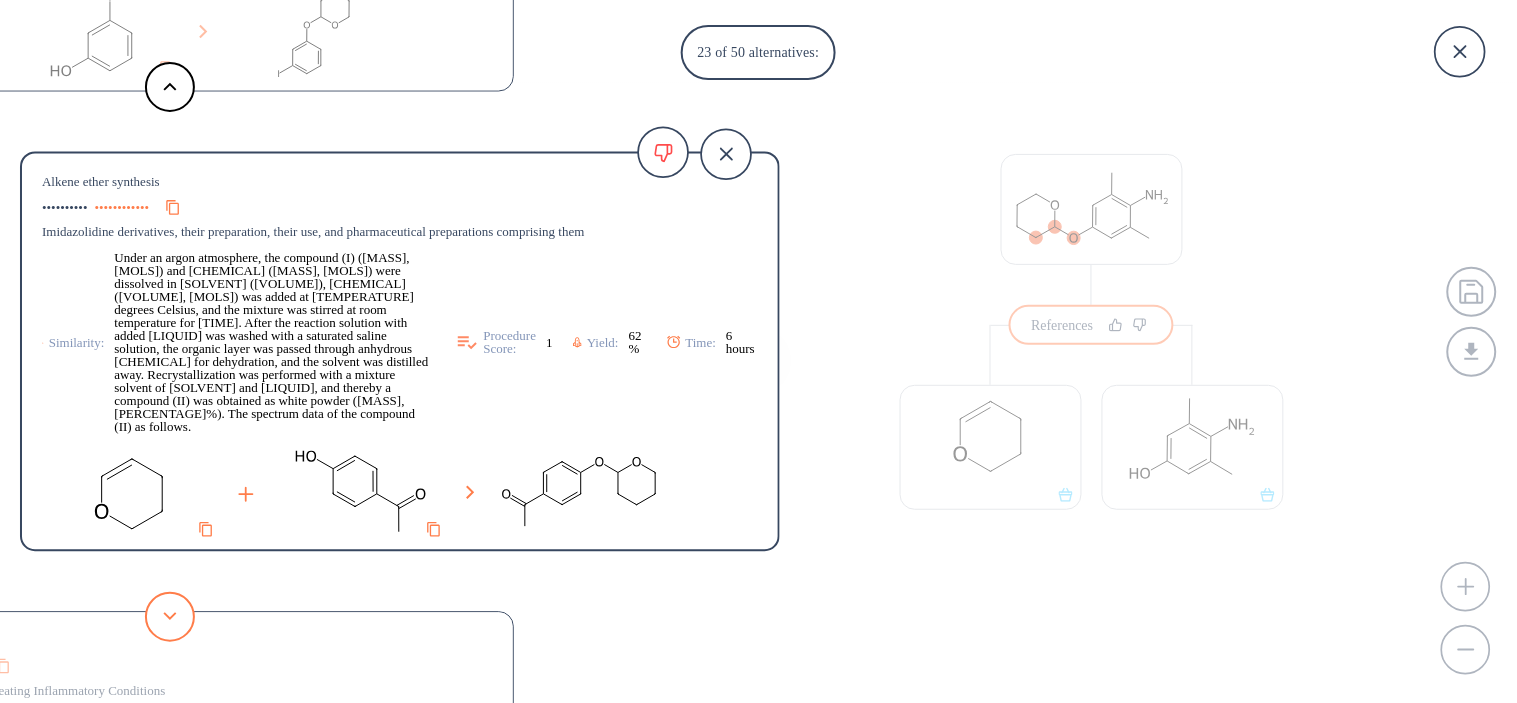 click at bounding box center (170, 617) 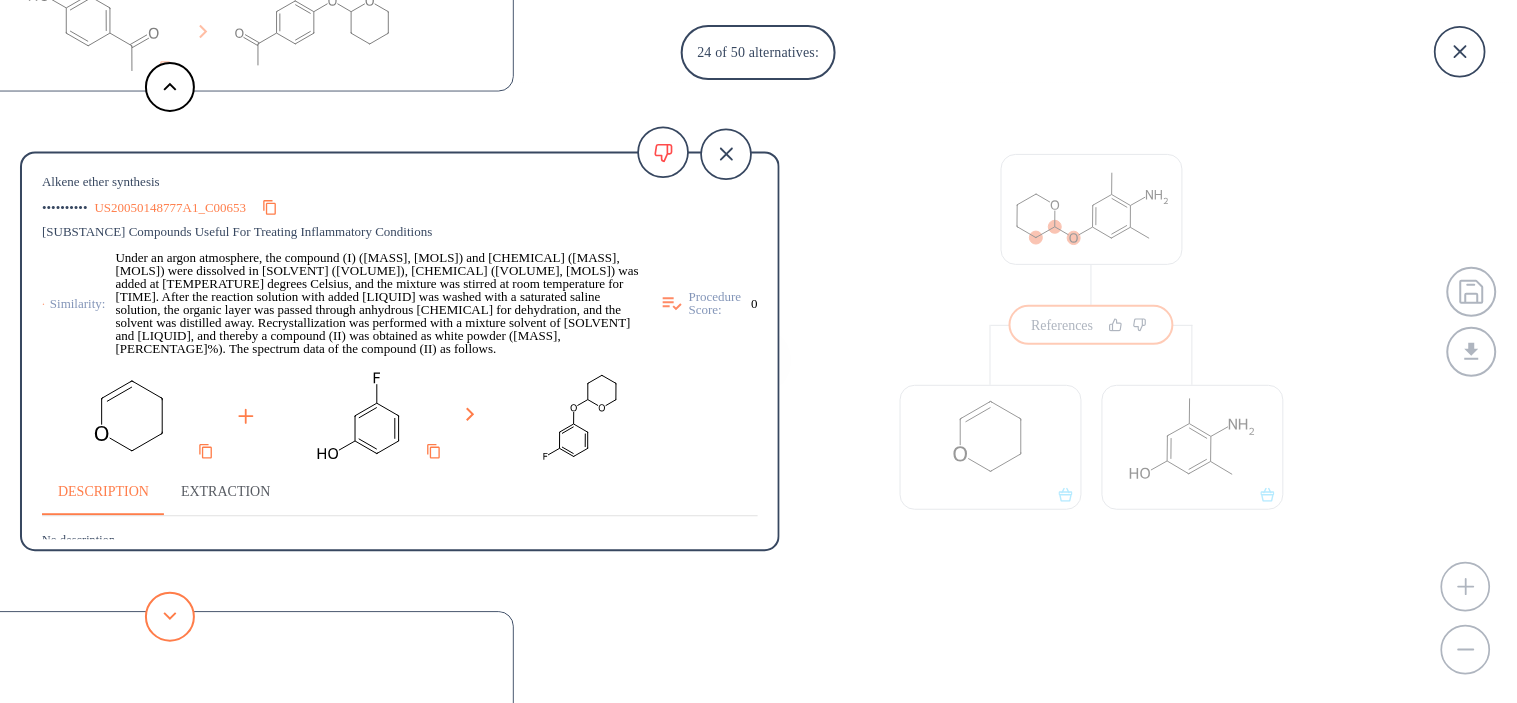 click at bounding box center (170, 617) 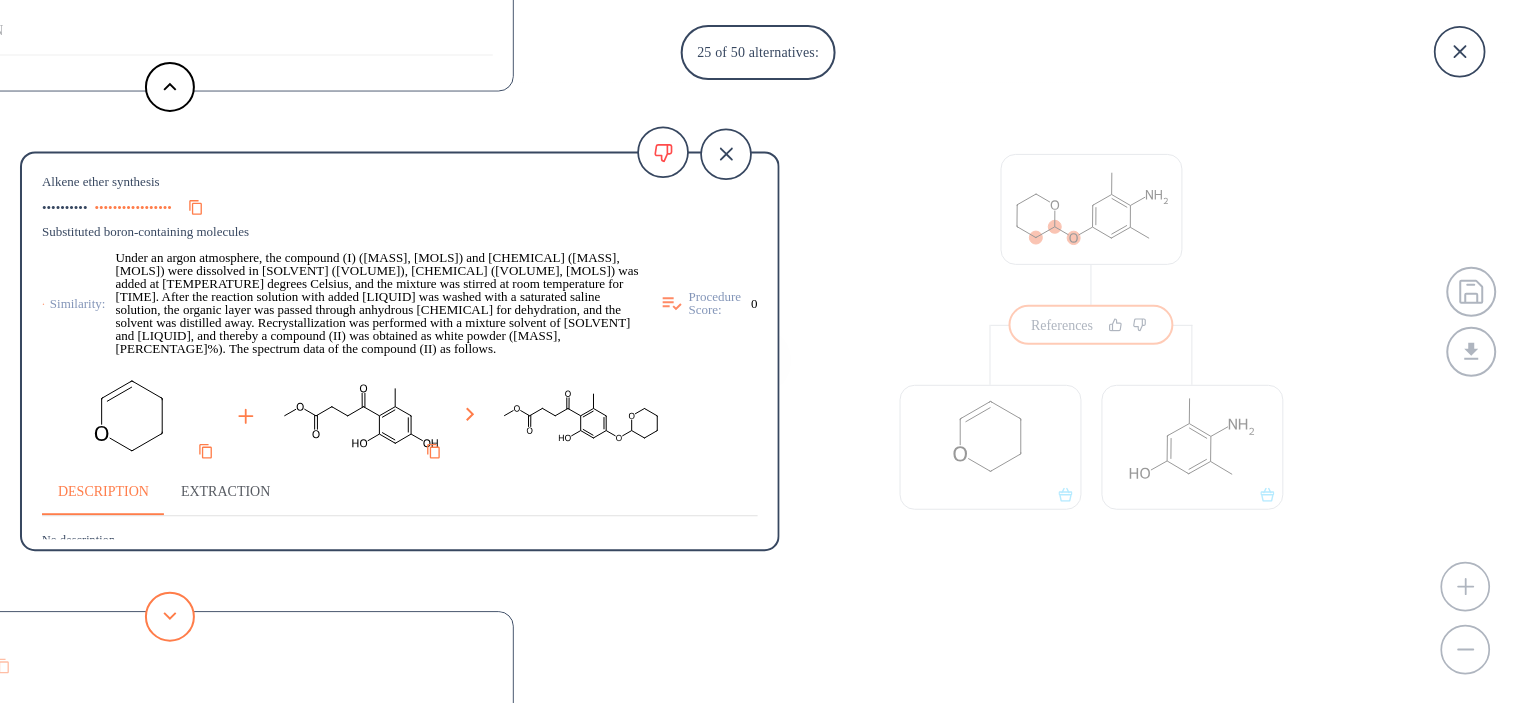 click at bounding box center (170, 617) 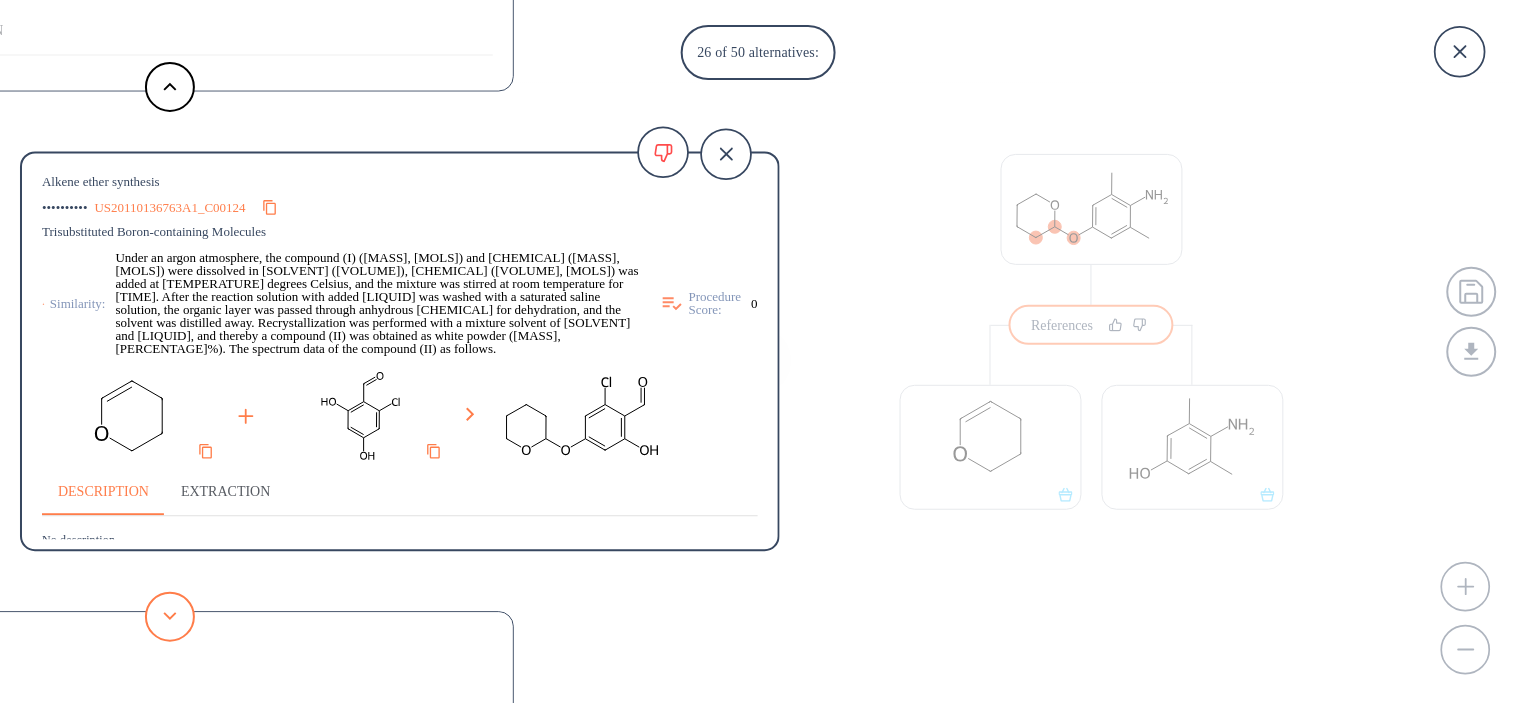 click at bounding box center (170, 617) 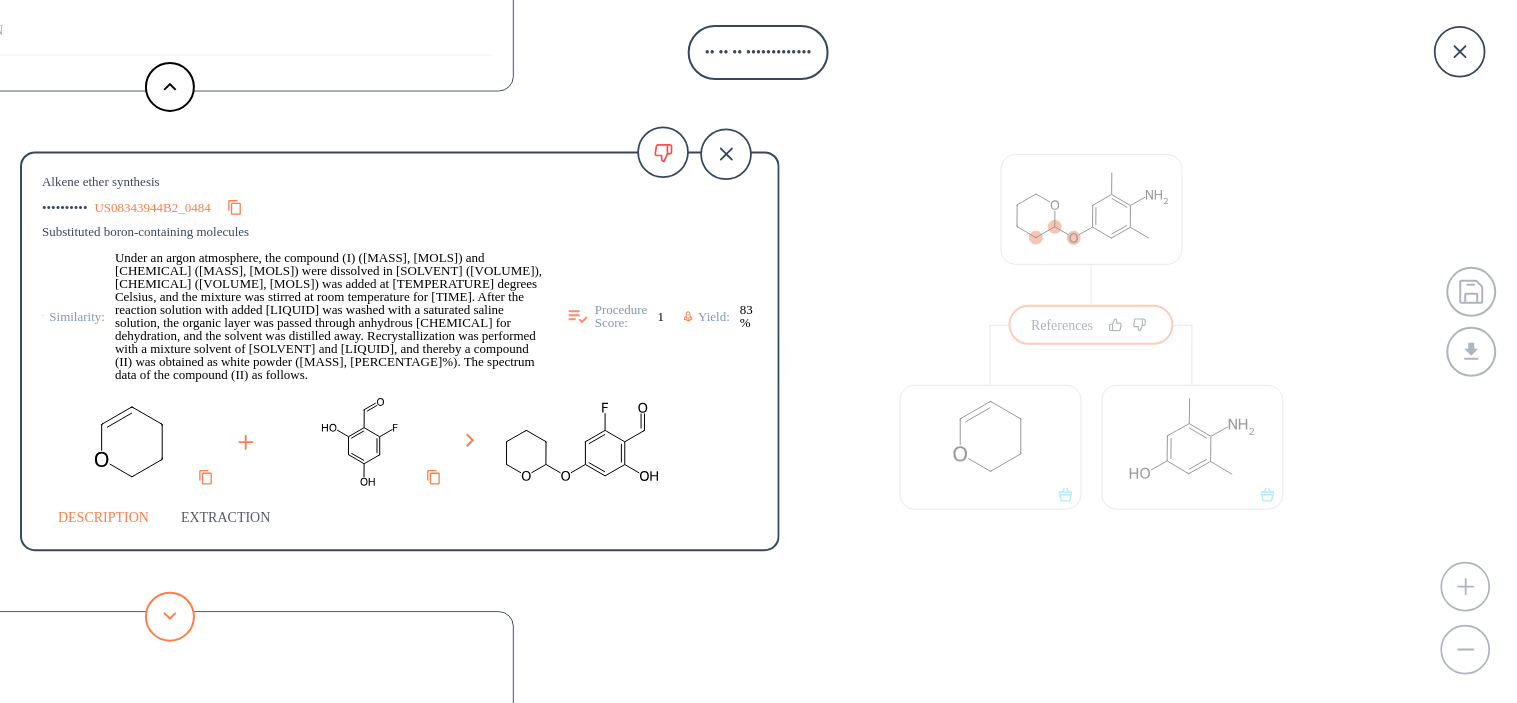click at bounding box center [170, 617] 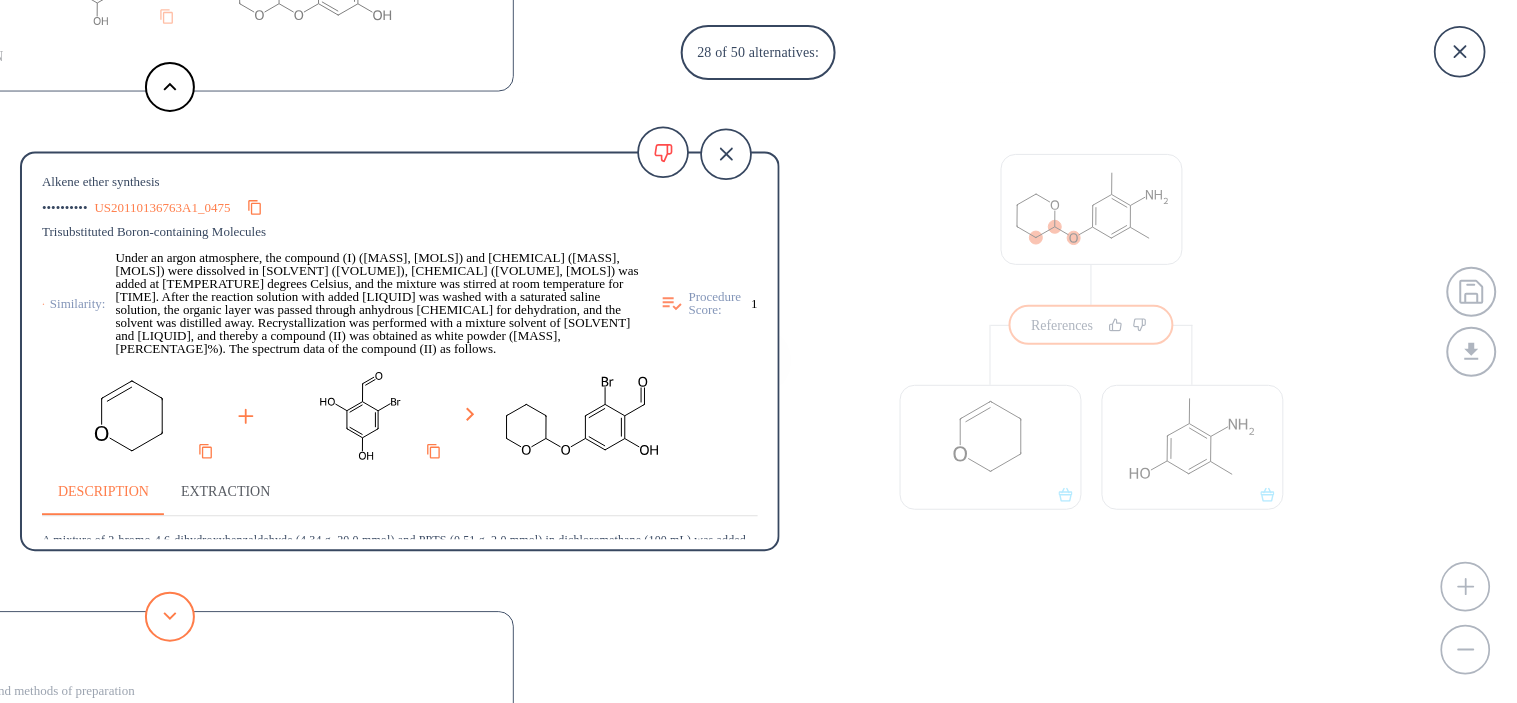click at bounding box center [170, 617] 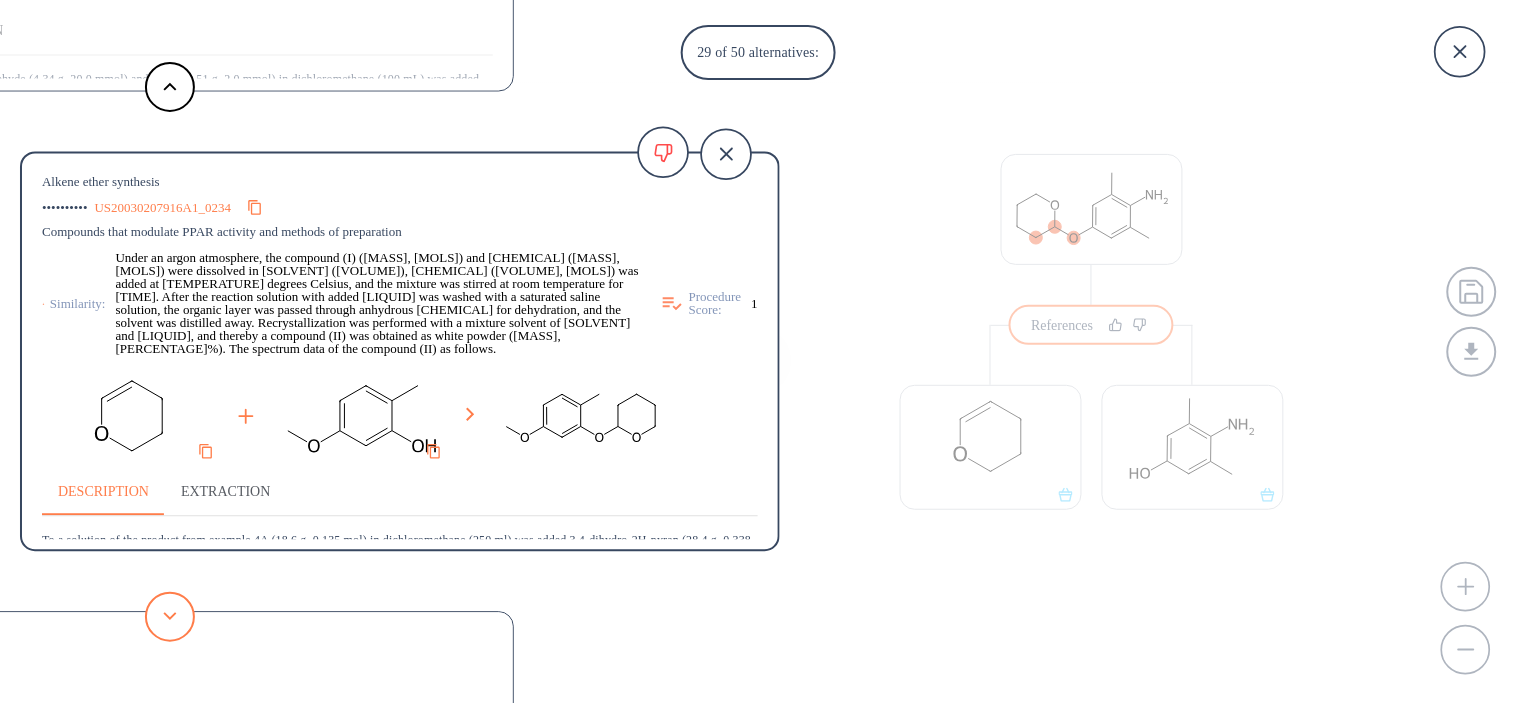 click at bounding box center [170, 617] 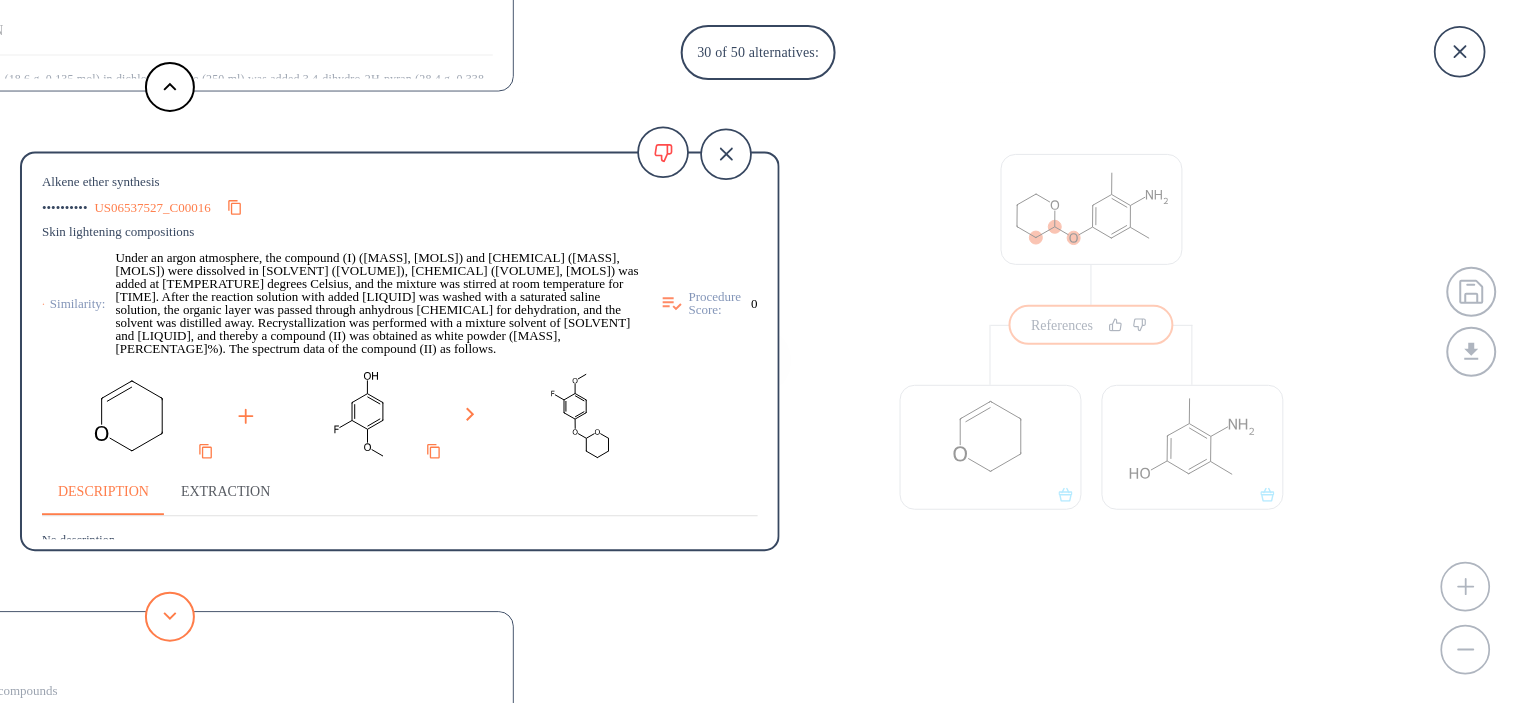 click at bounding box center [170, 617] 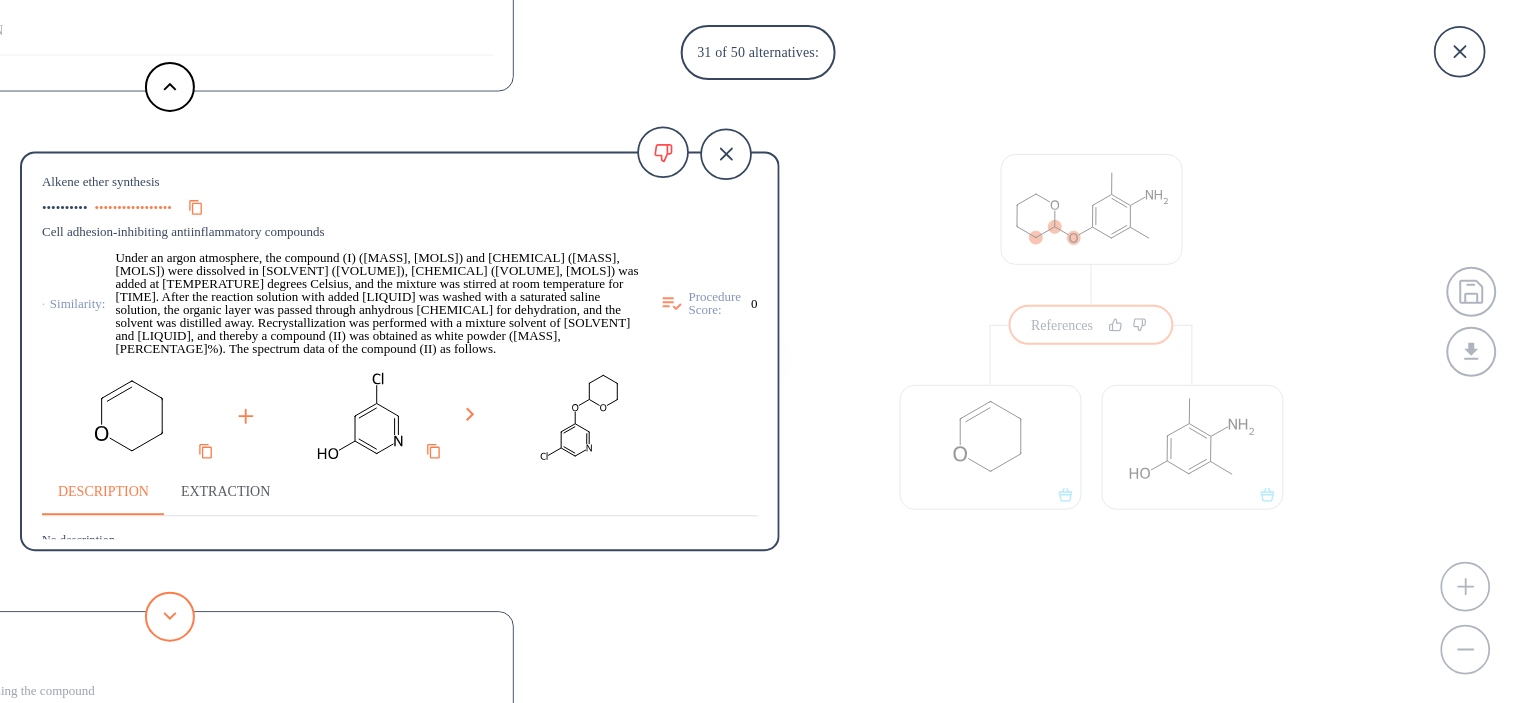 click at bounding box center [170, 617] 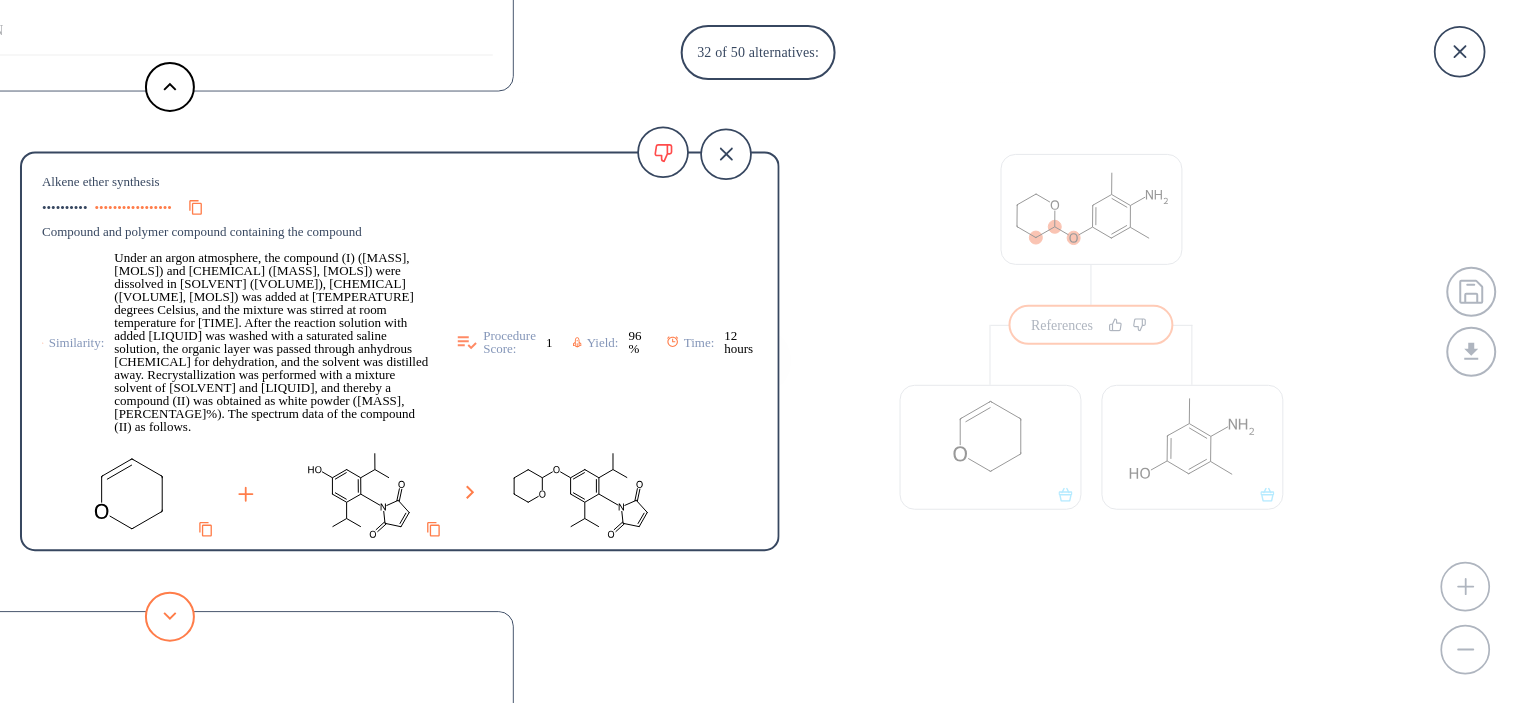 click at bounding box center (170, 617) 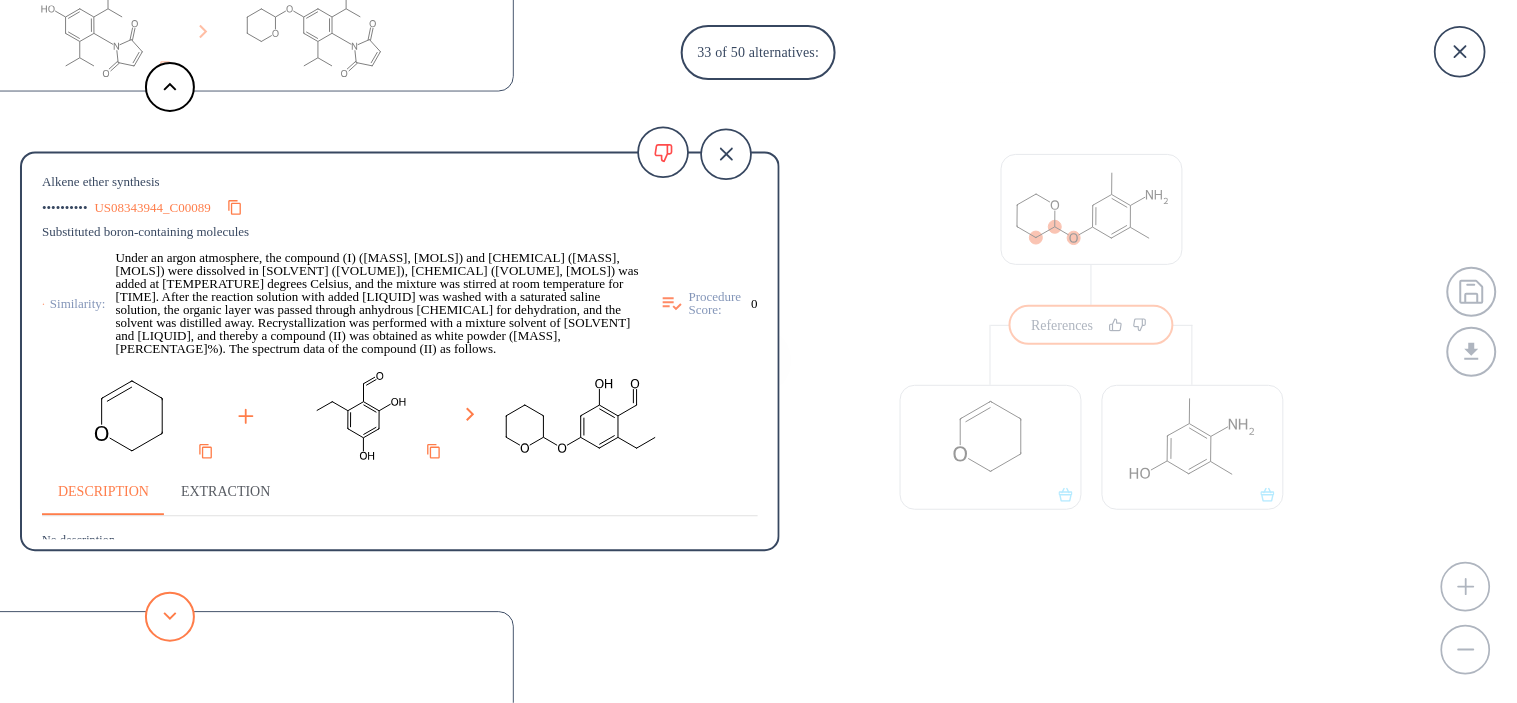 click at bounding box center [170, 617] 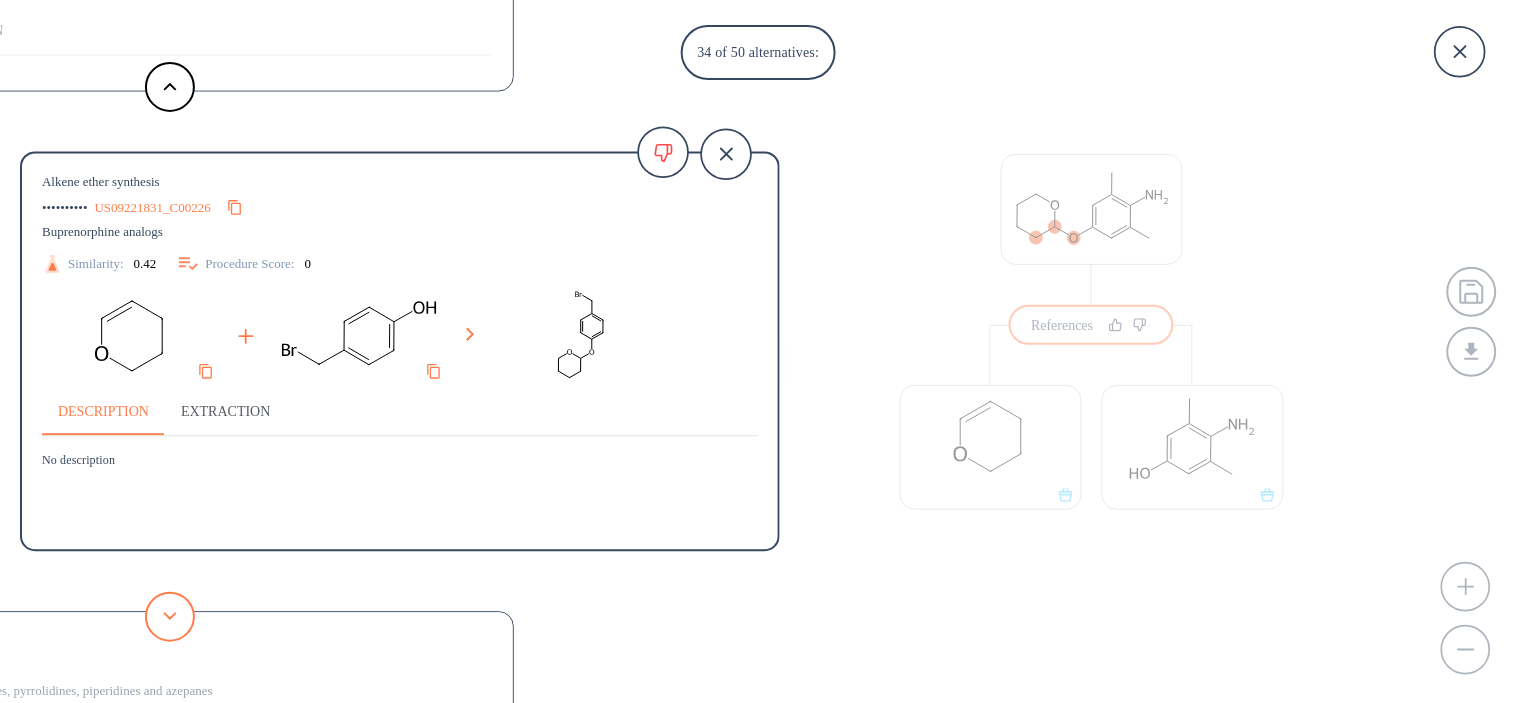 click at bounding box center [170, 617] 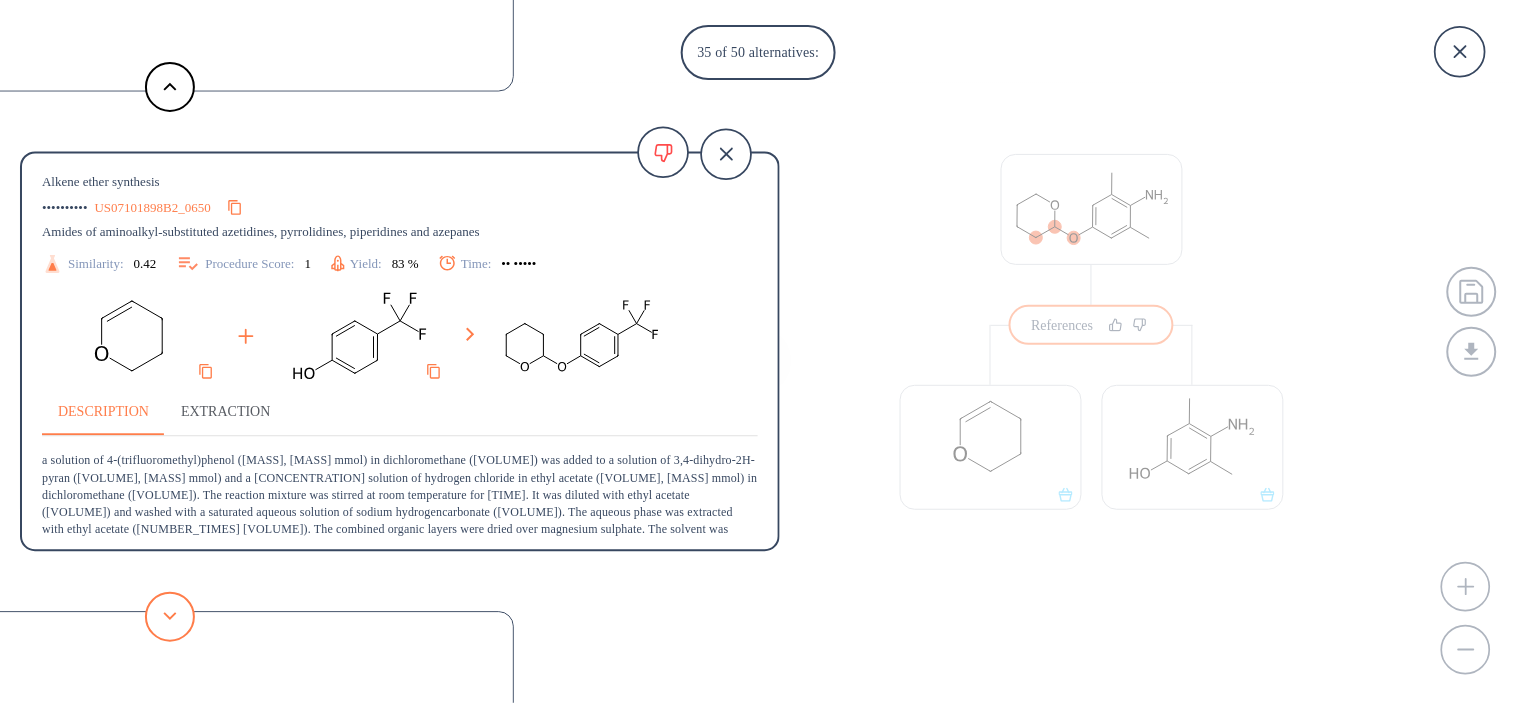 click at bounding box center [170, 617] 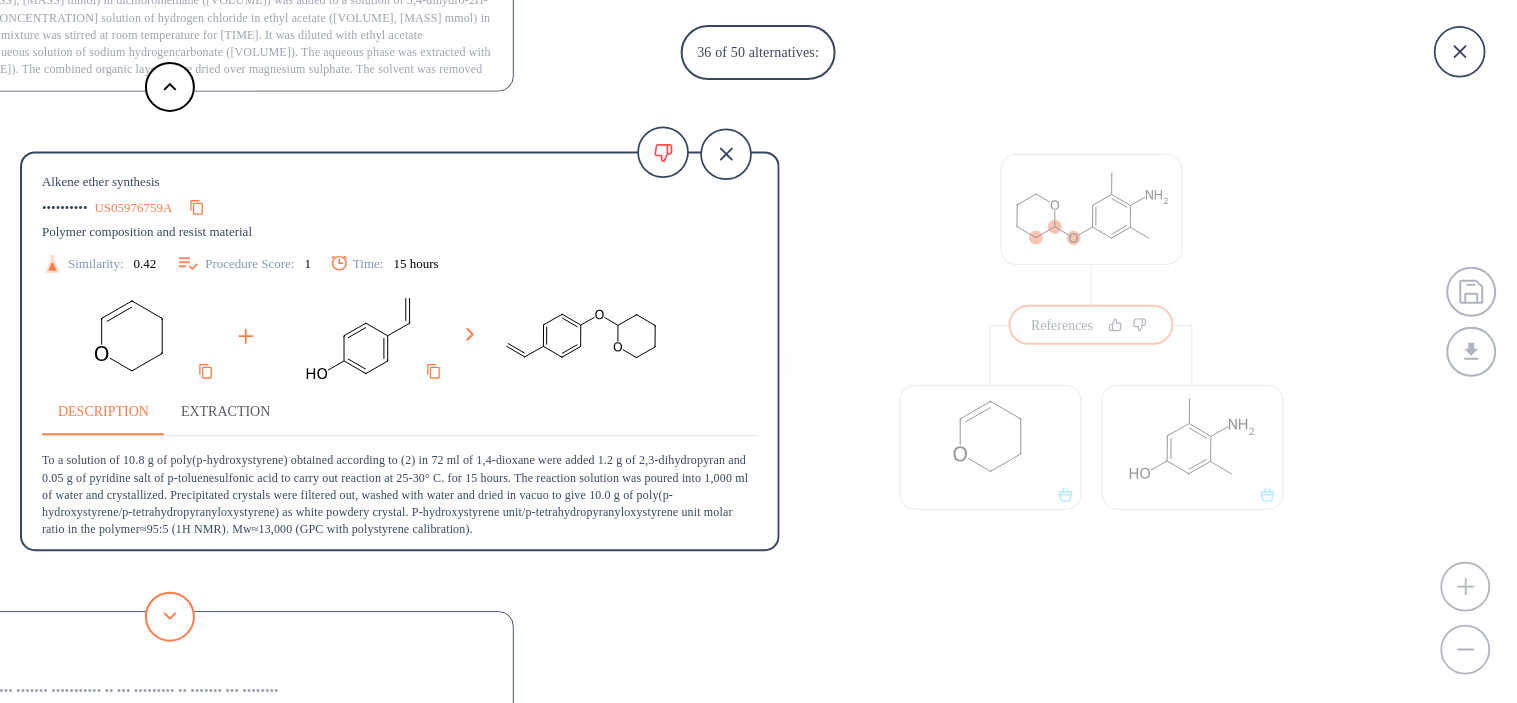 click at bounding box center [170, 617] 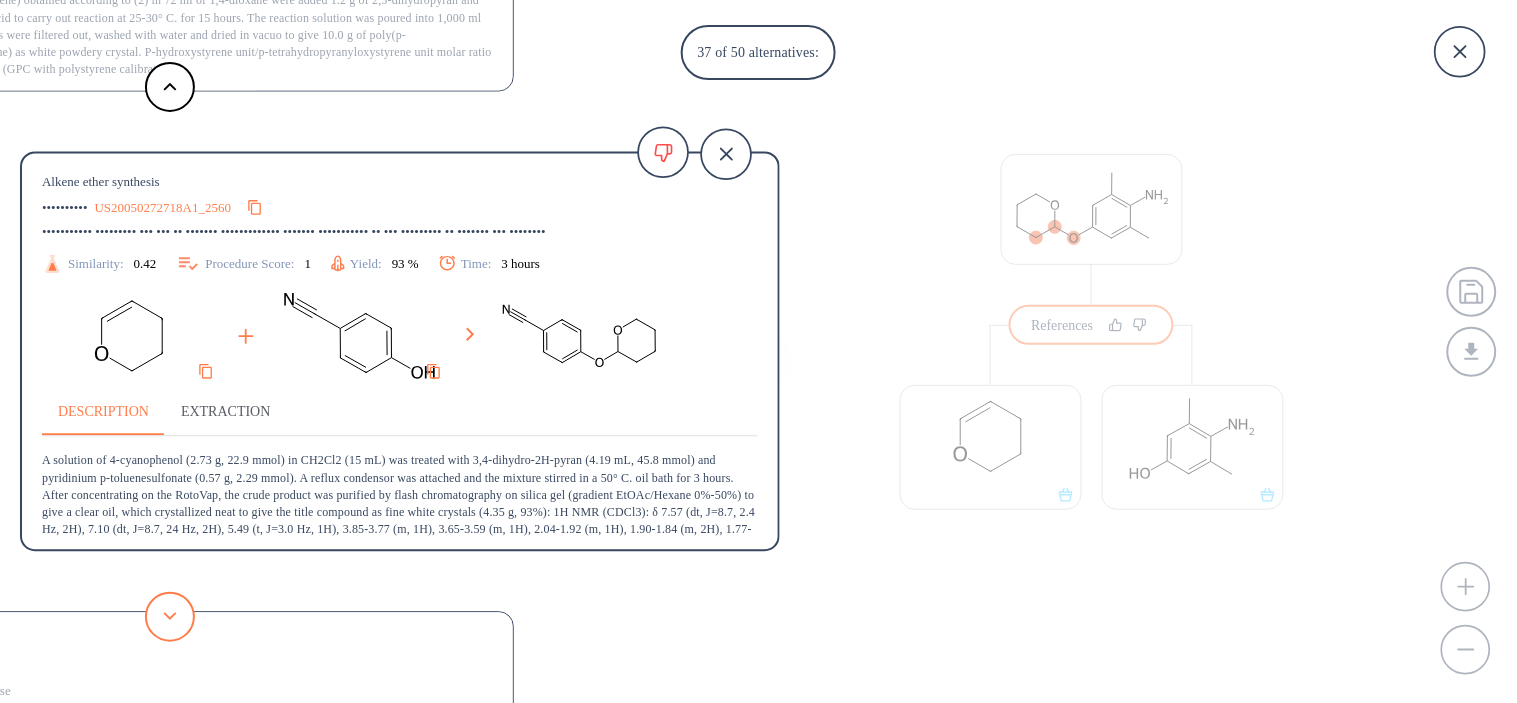 click at bounding box center (170, 617) 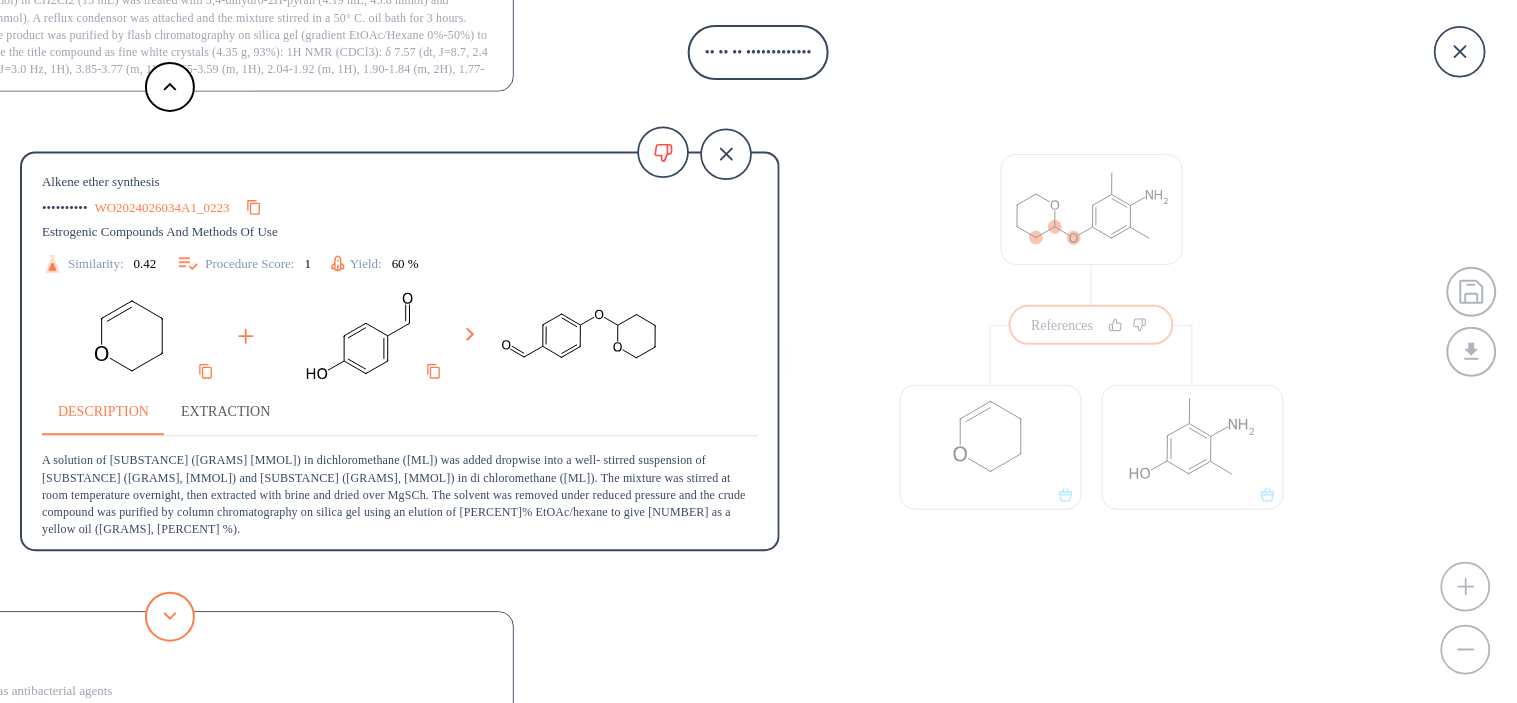 click at bounding box center [170, 617] 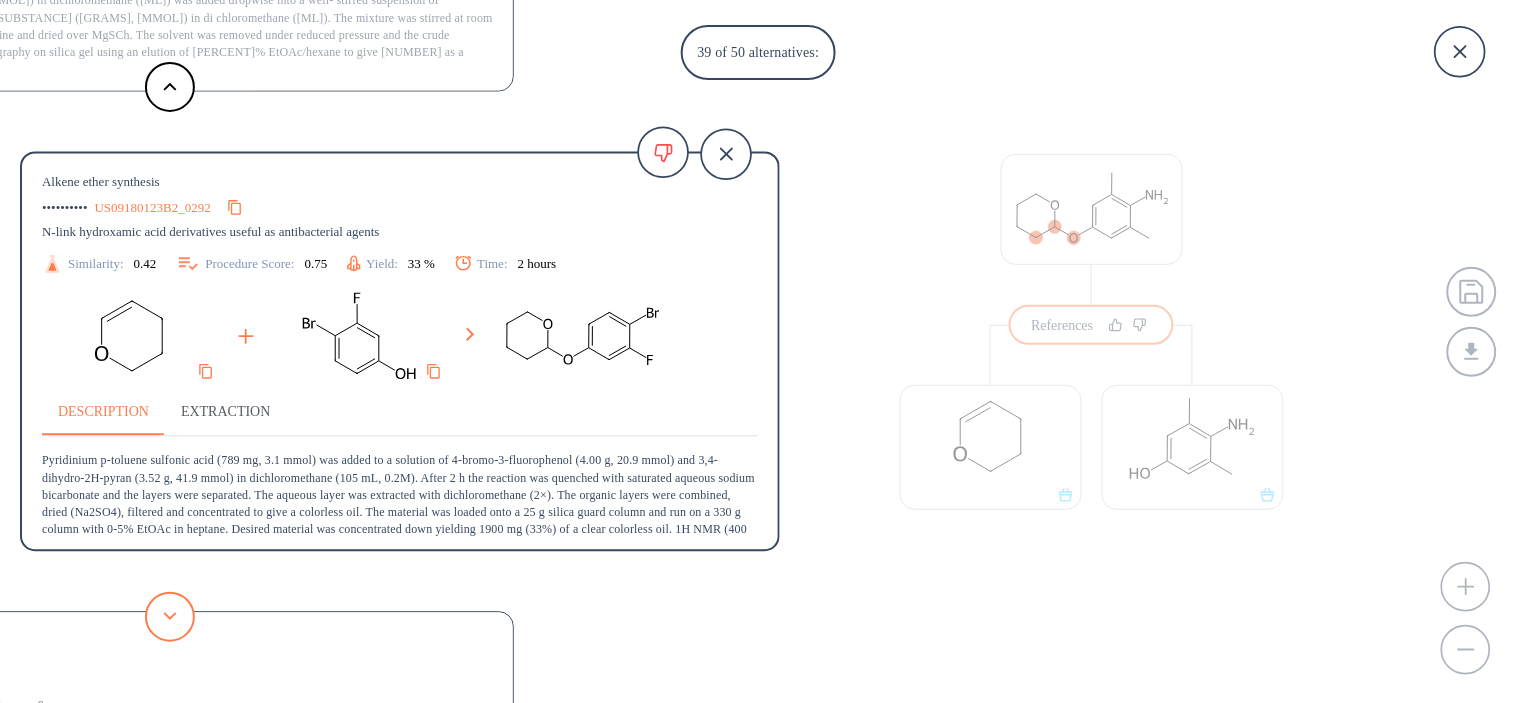 click at bounding box center [170, 617] 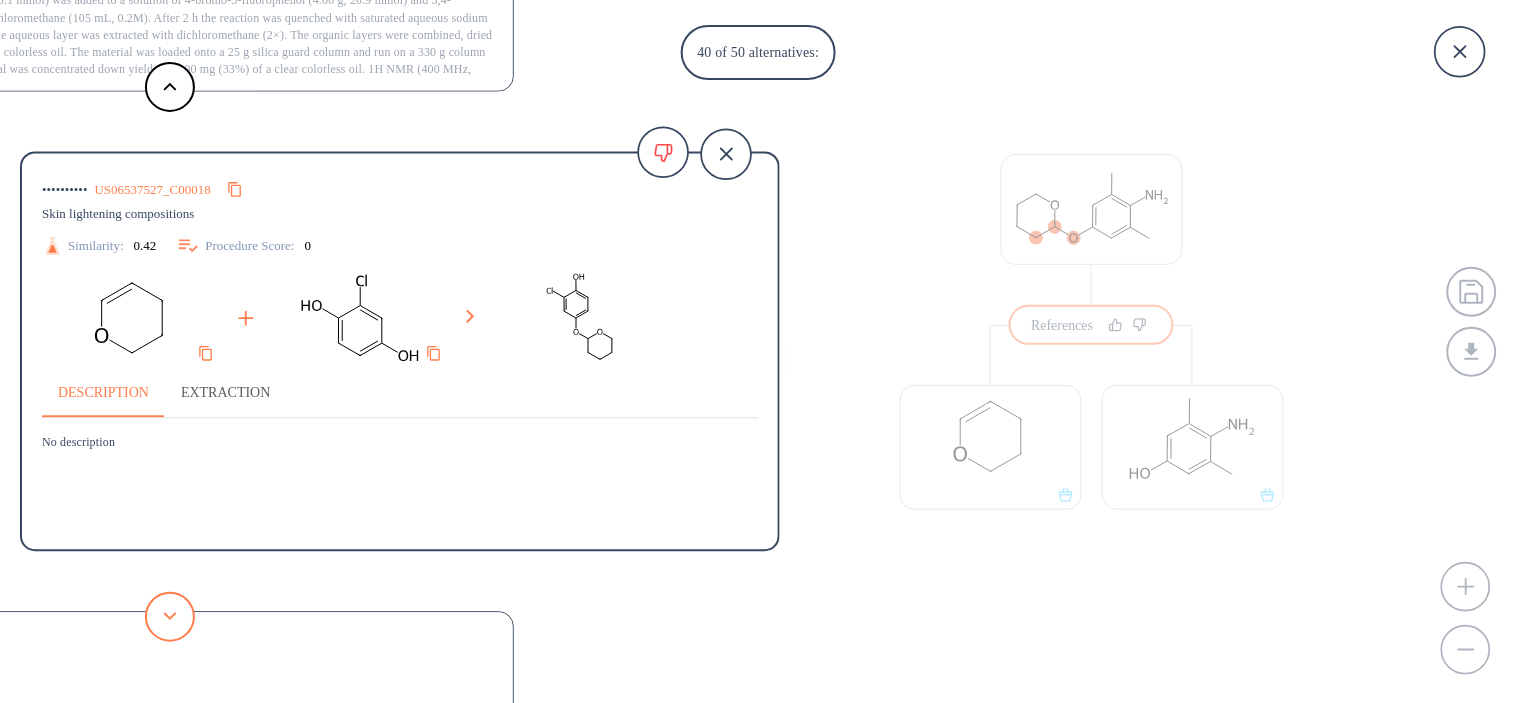 click at bounding box center (170, 617) 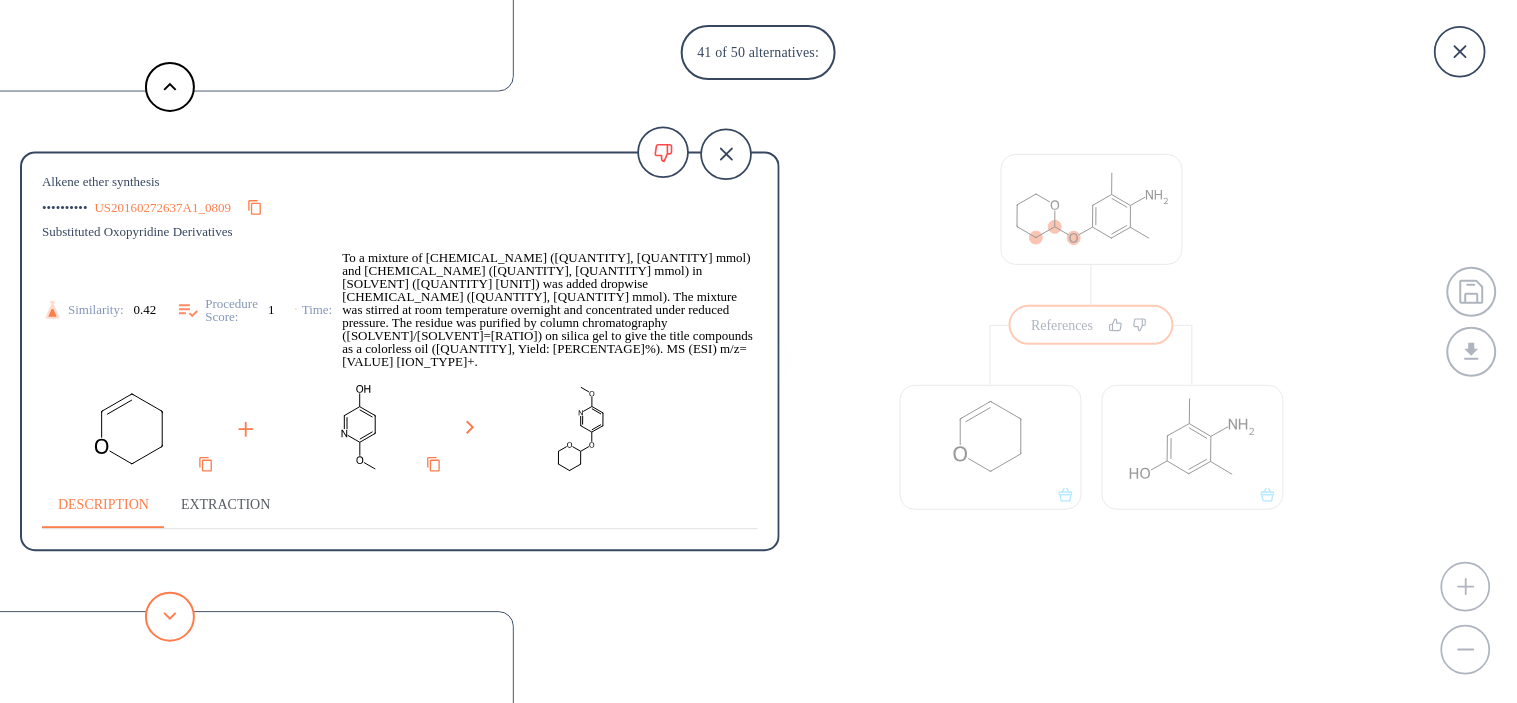 click at bounding box center [170, 617] 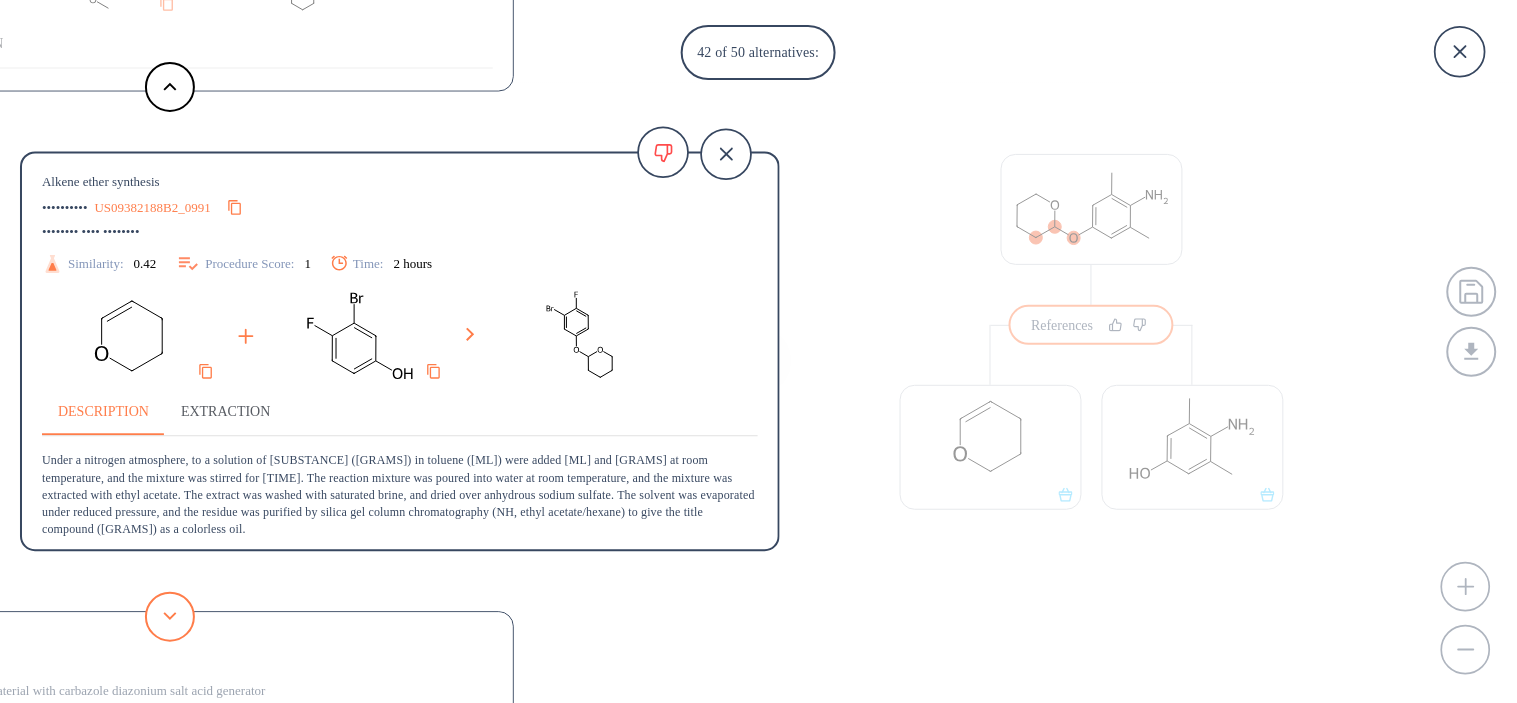 click at bounding box center (170, 617) 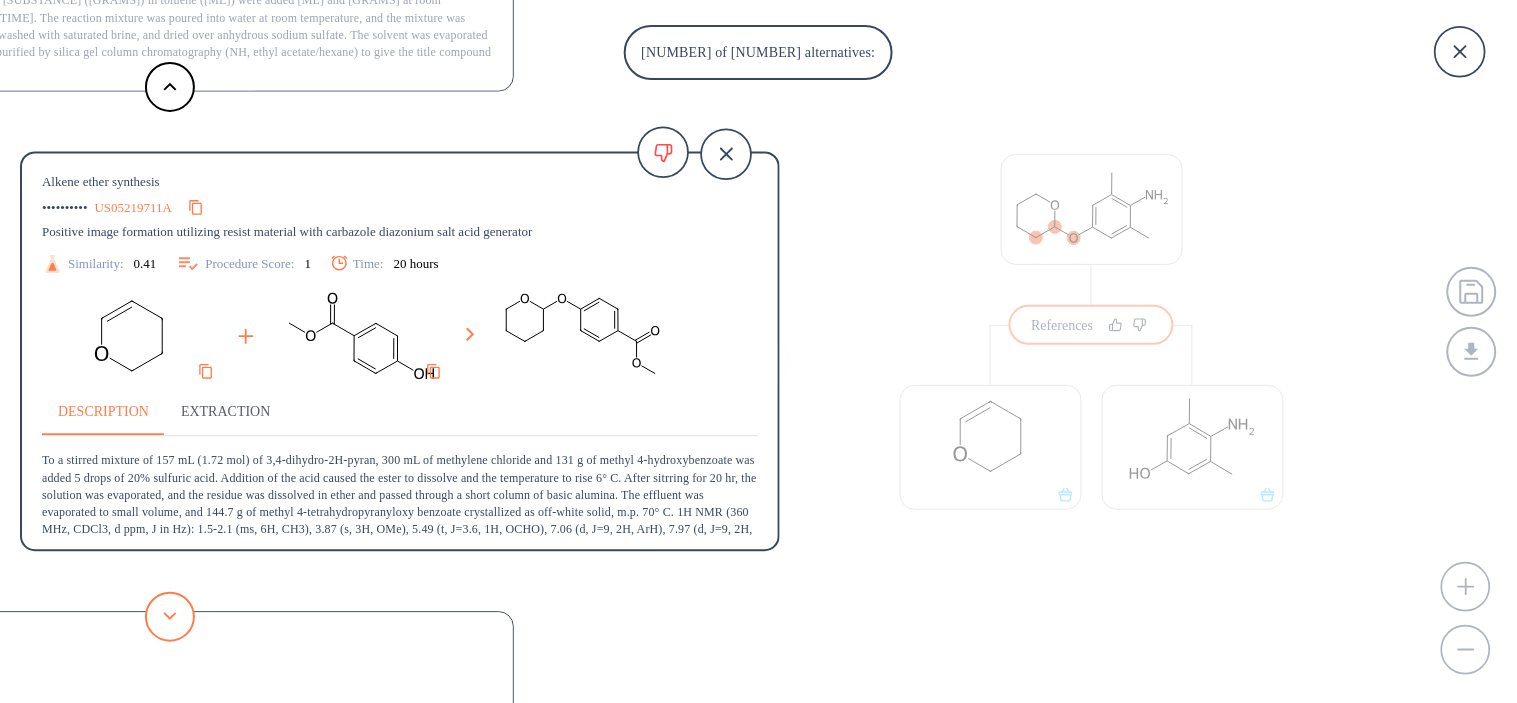 click at bounding box center (170, 617) 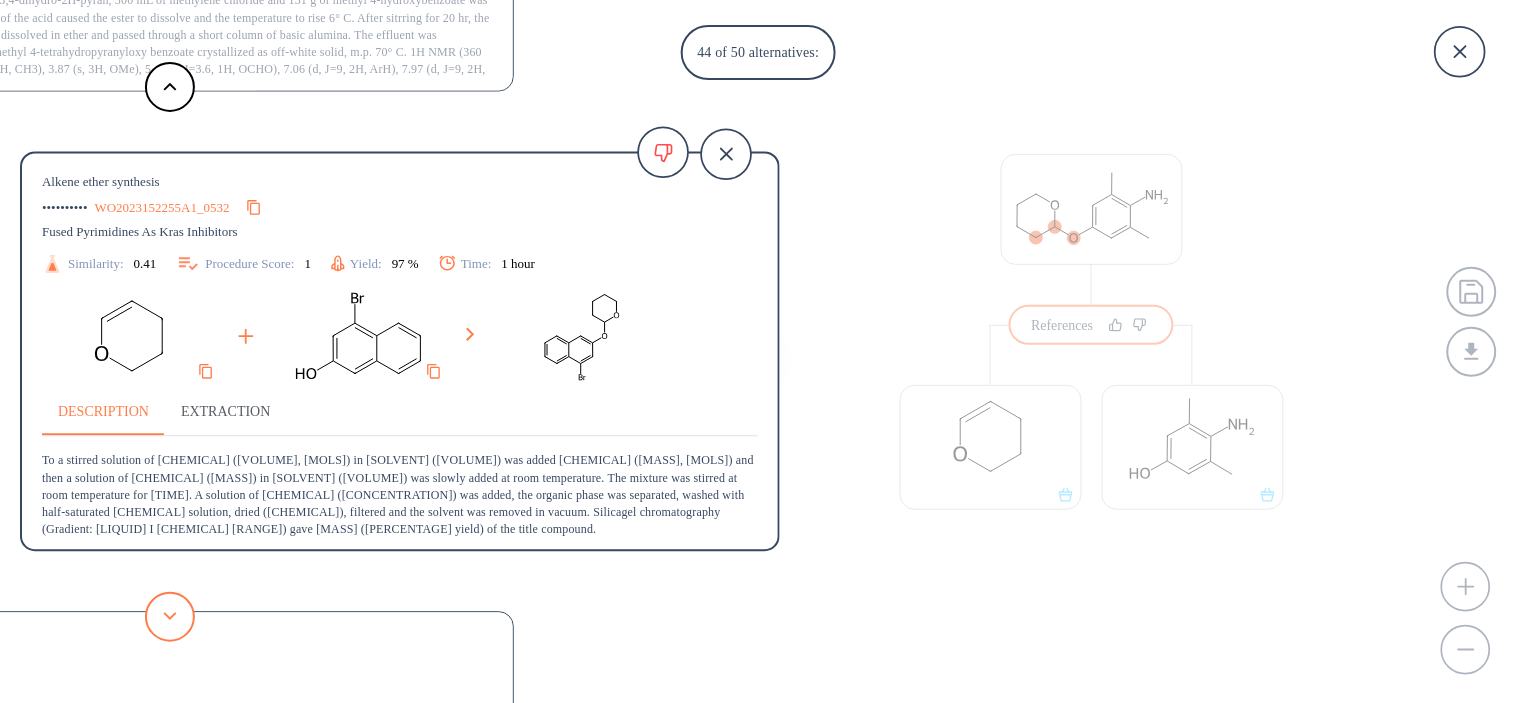 click at bounding box center [170, 617] 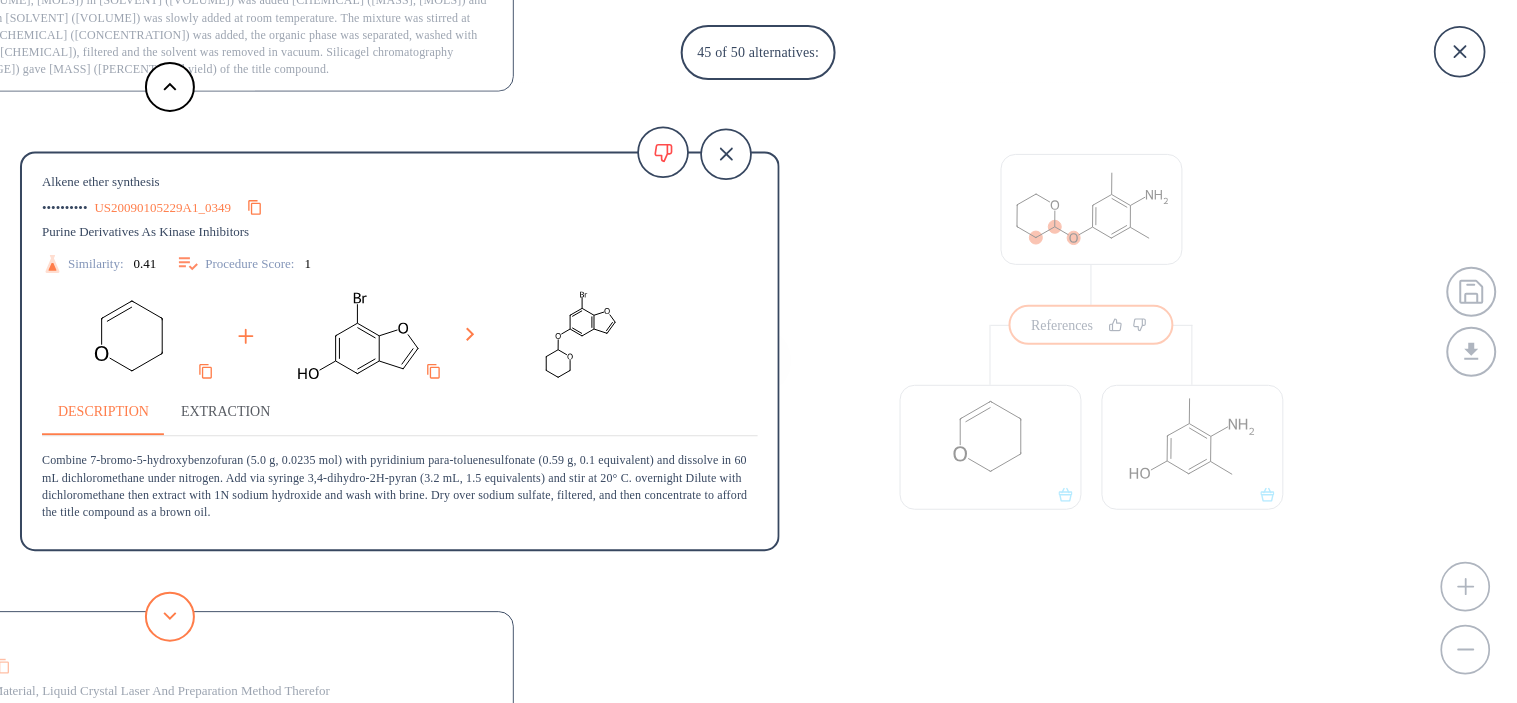 click at bounding box center (170, 617) 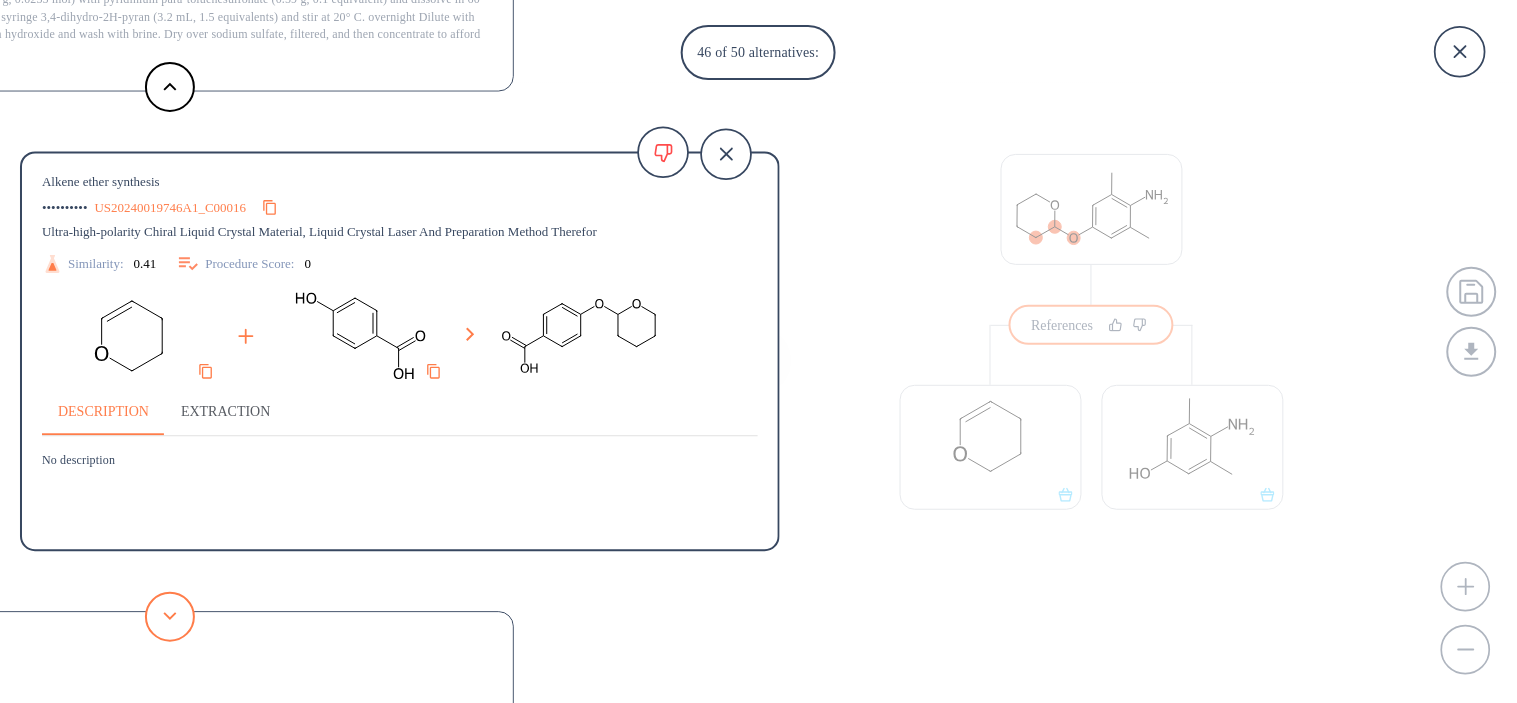 click at bounding box center (170, 617) 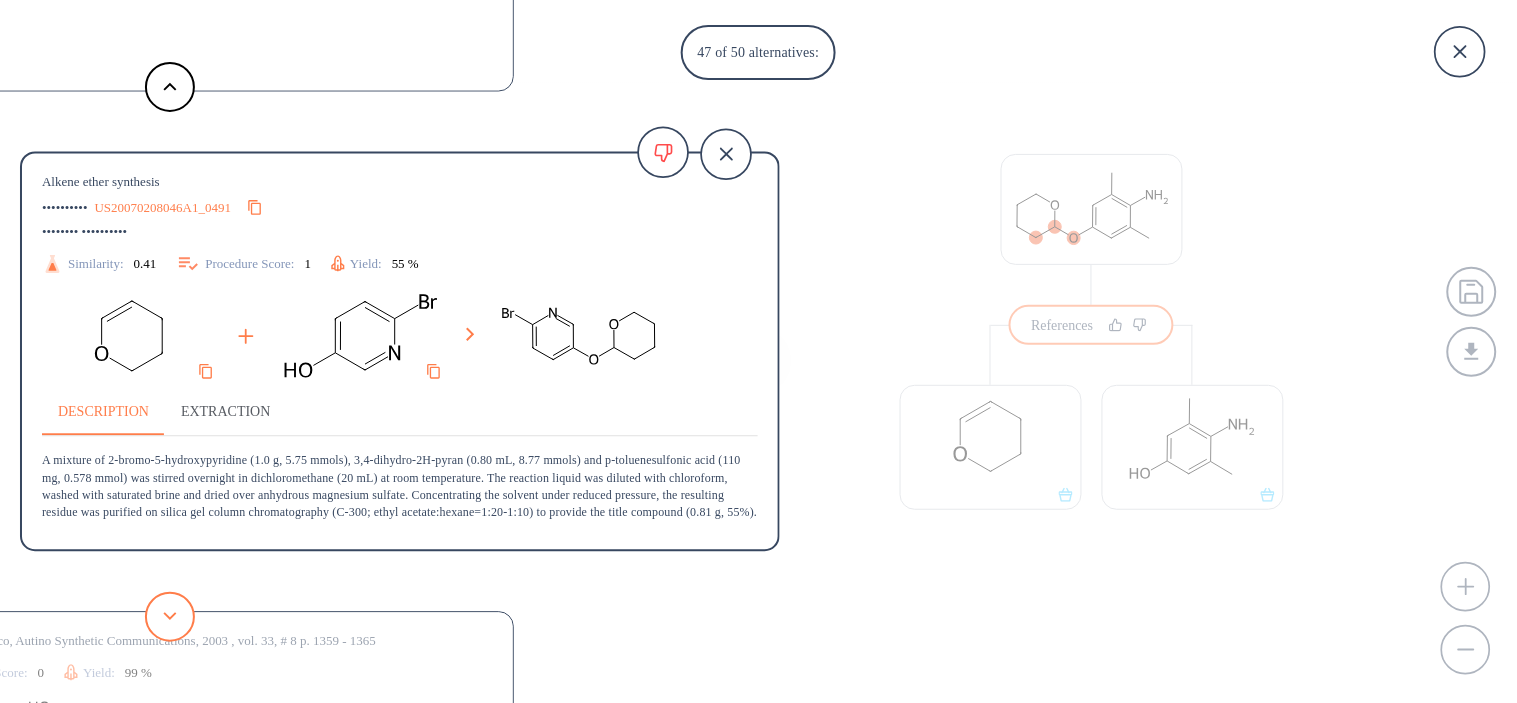 click at bounding box center (170, 617) 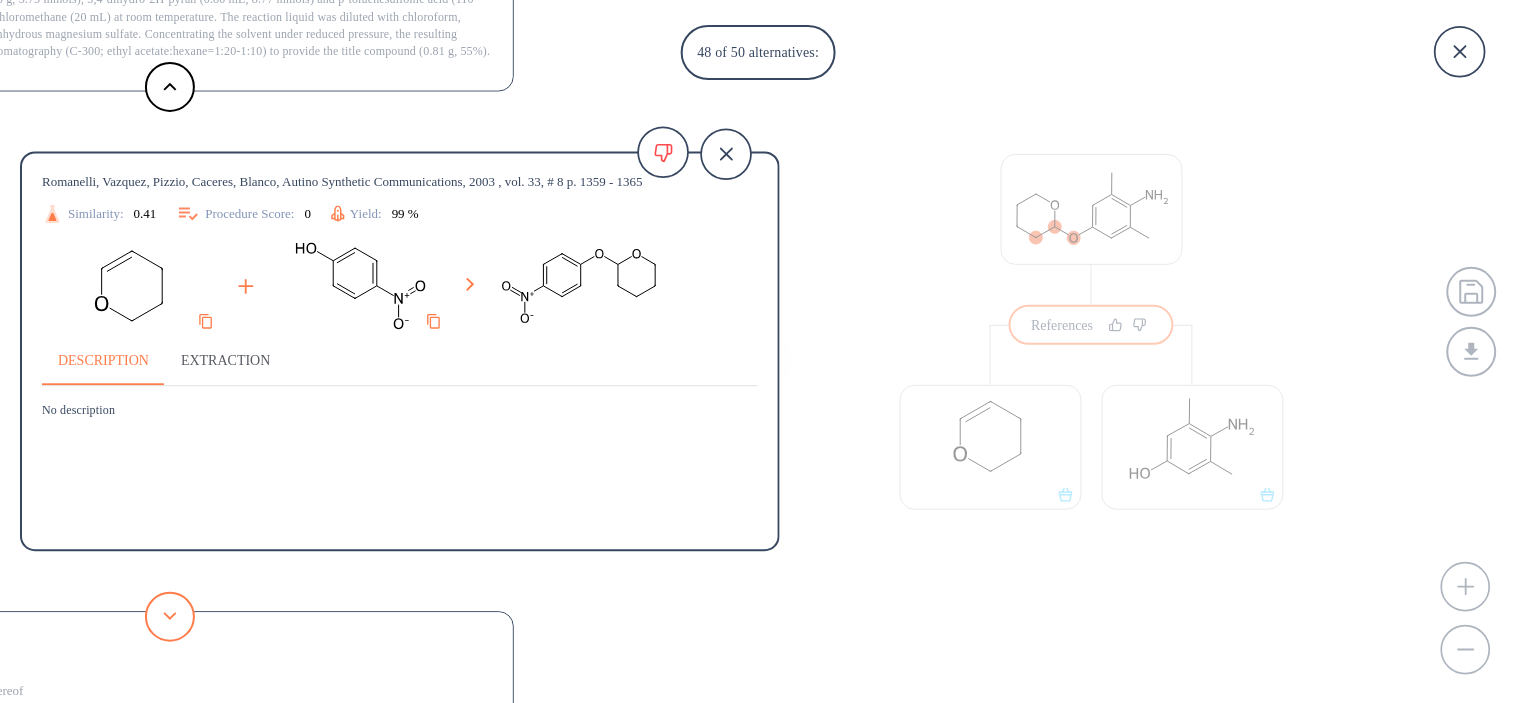 click at bounding box center [170, 617] 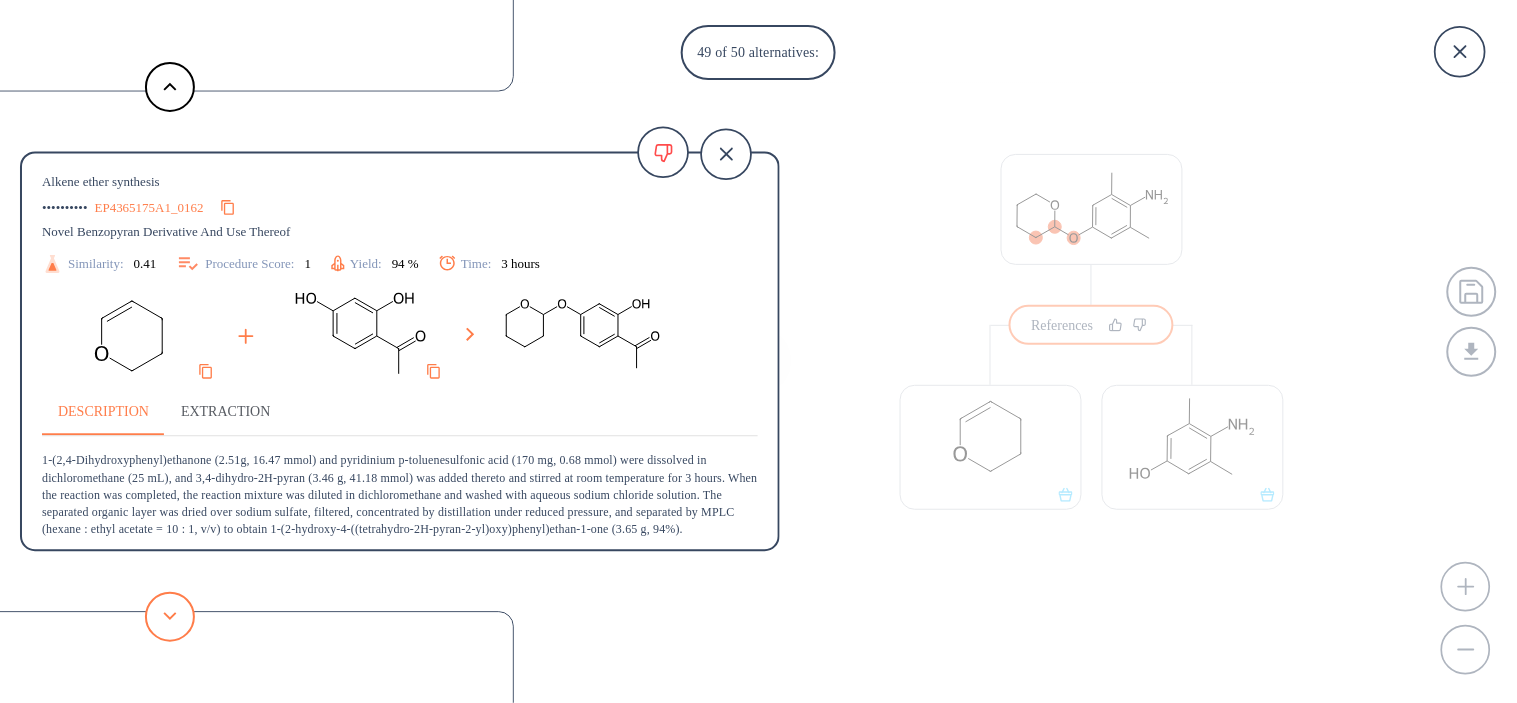 click at bounding box center [170, 617] 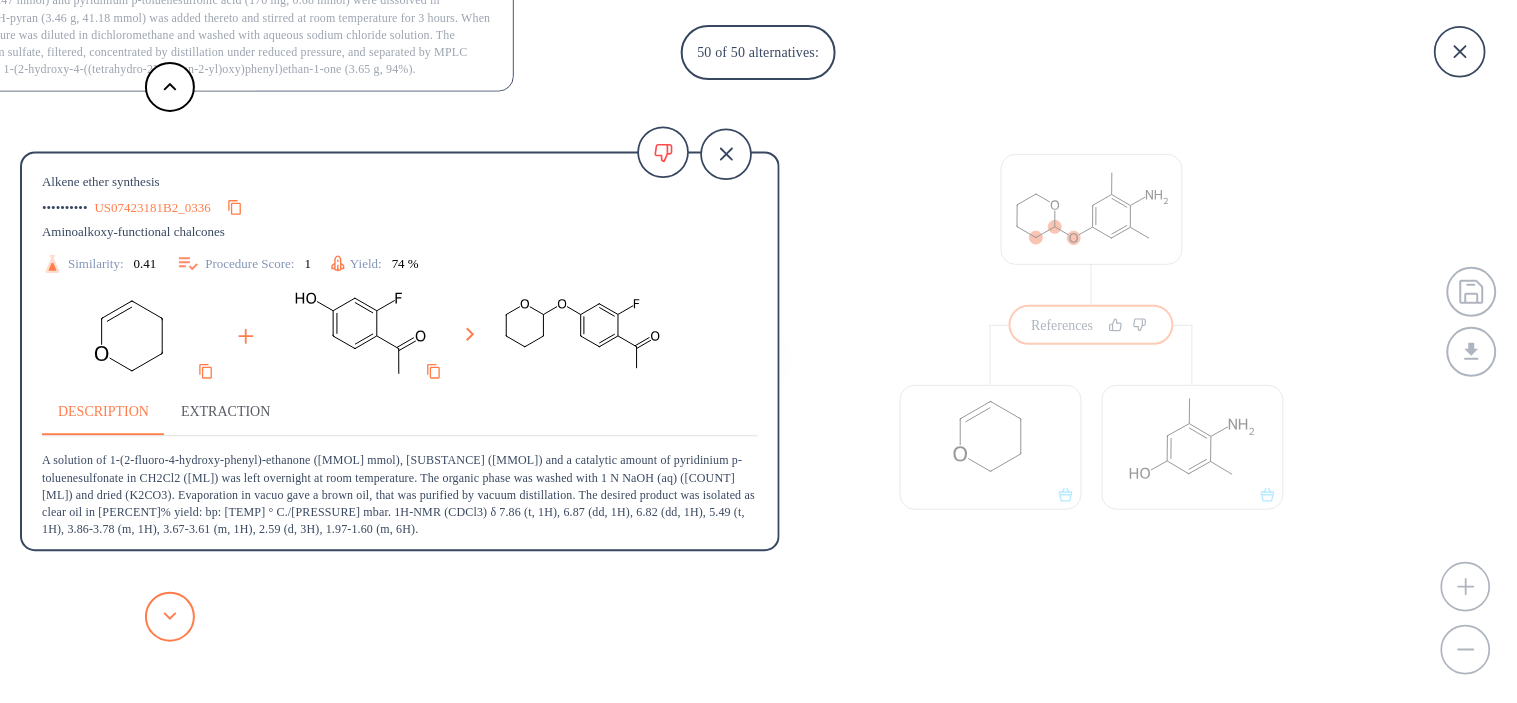 click at bounding box center (170, 617) 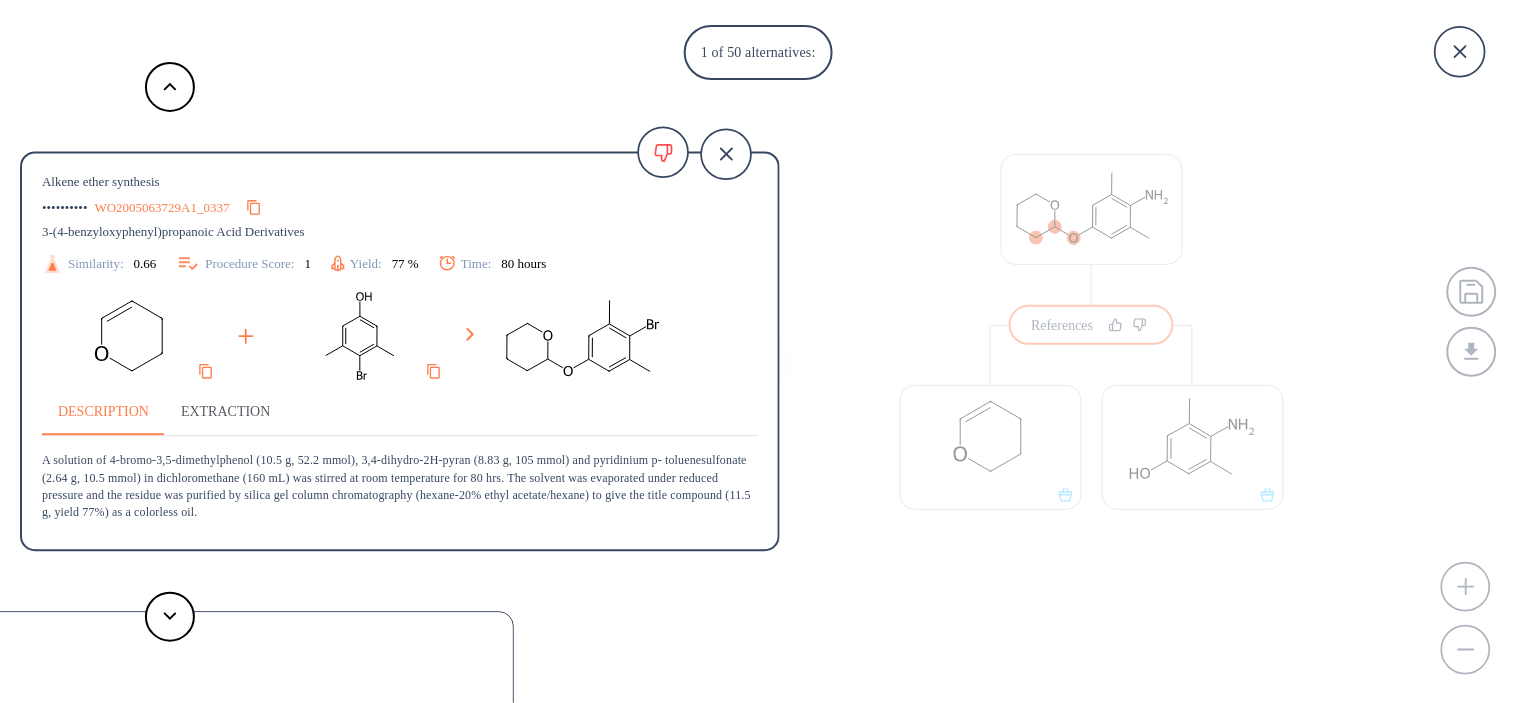click on "WO2005063729A1_0337" at bounding box center (162, 207) 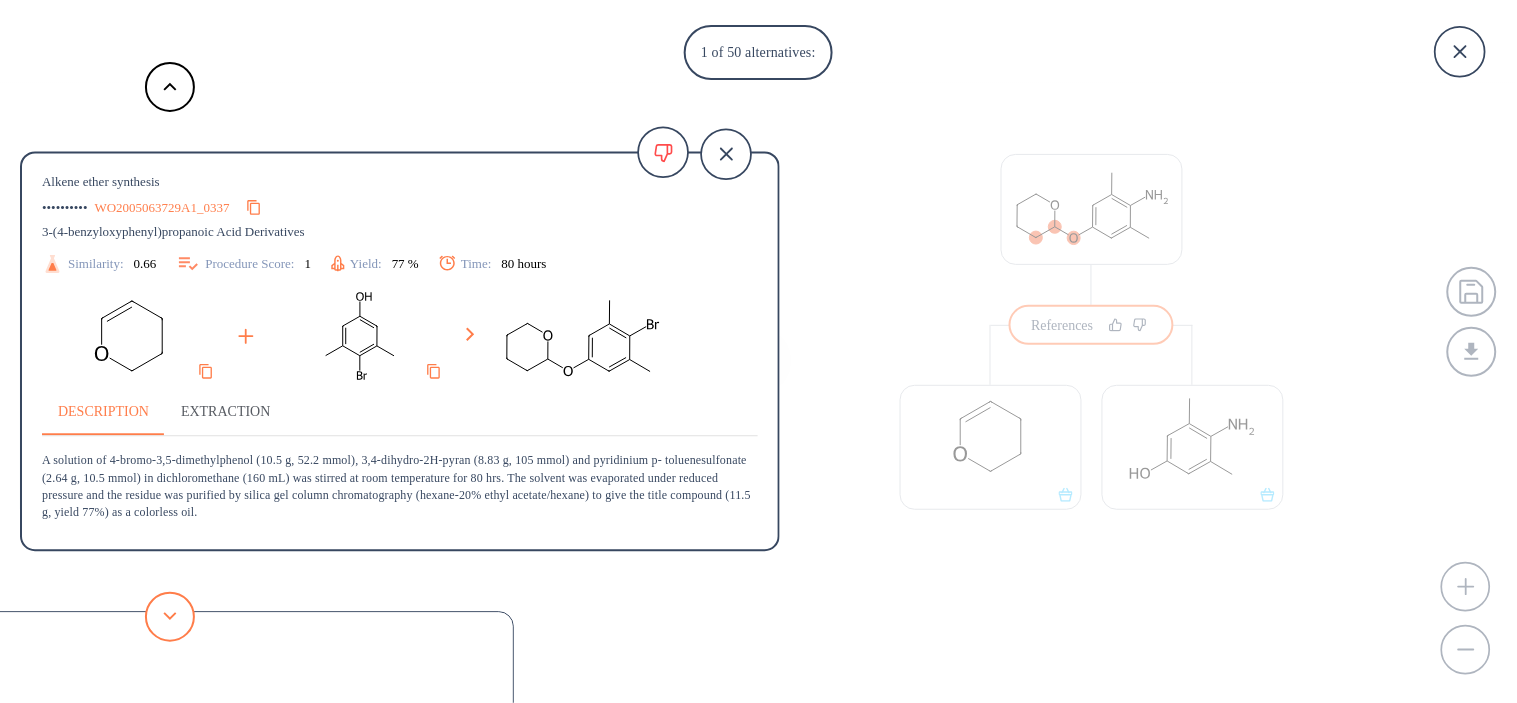 click at bounding box center [170, 616] 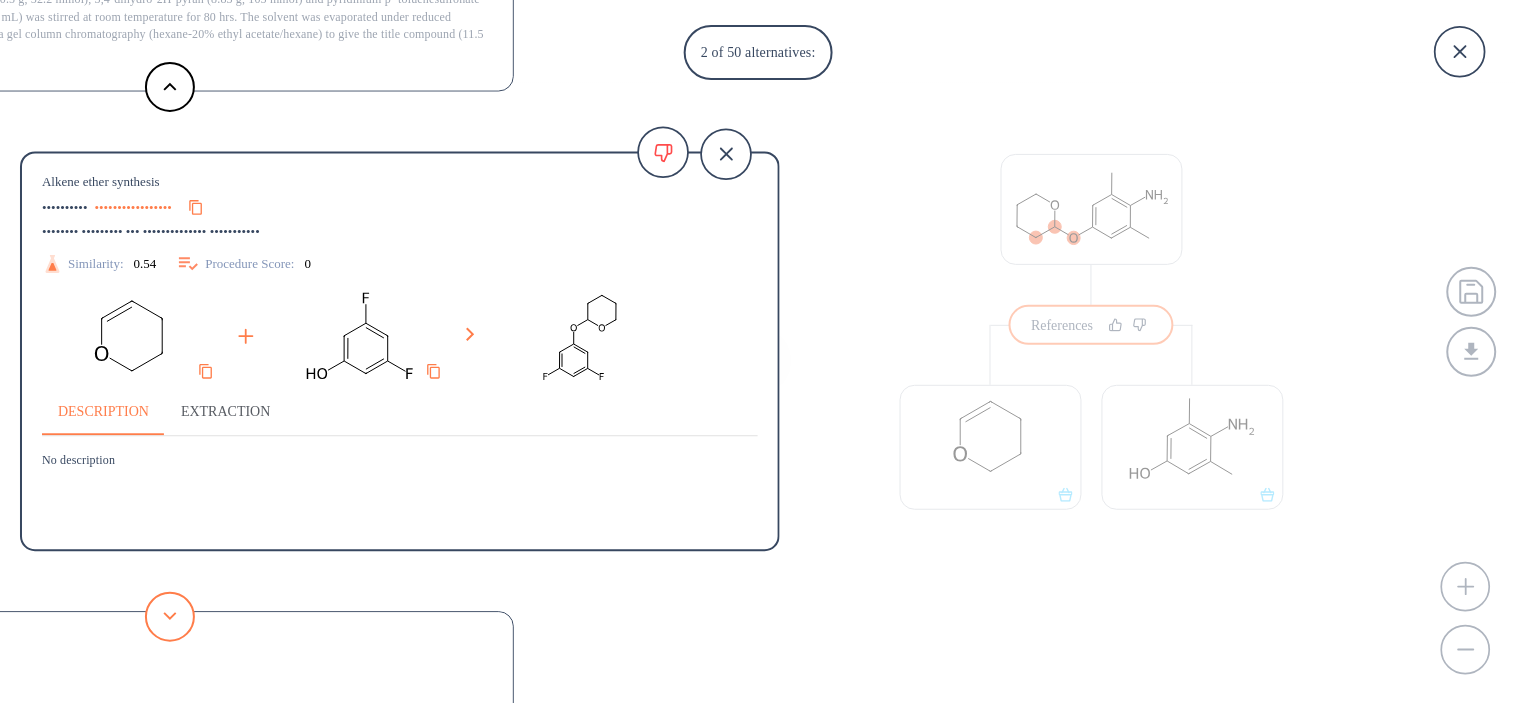 click at bounding box center [170, 617] 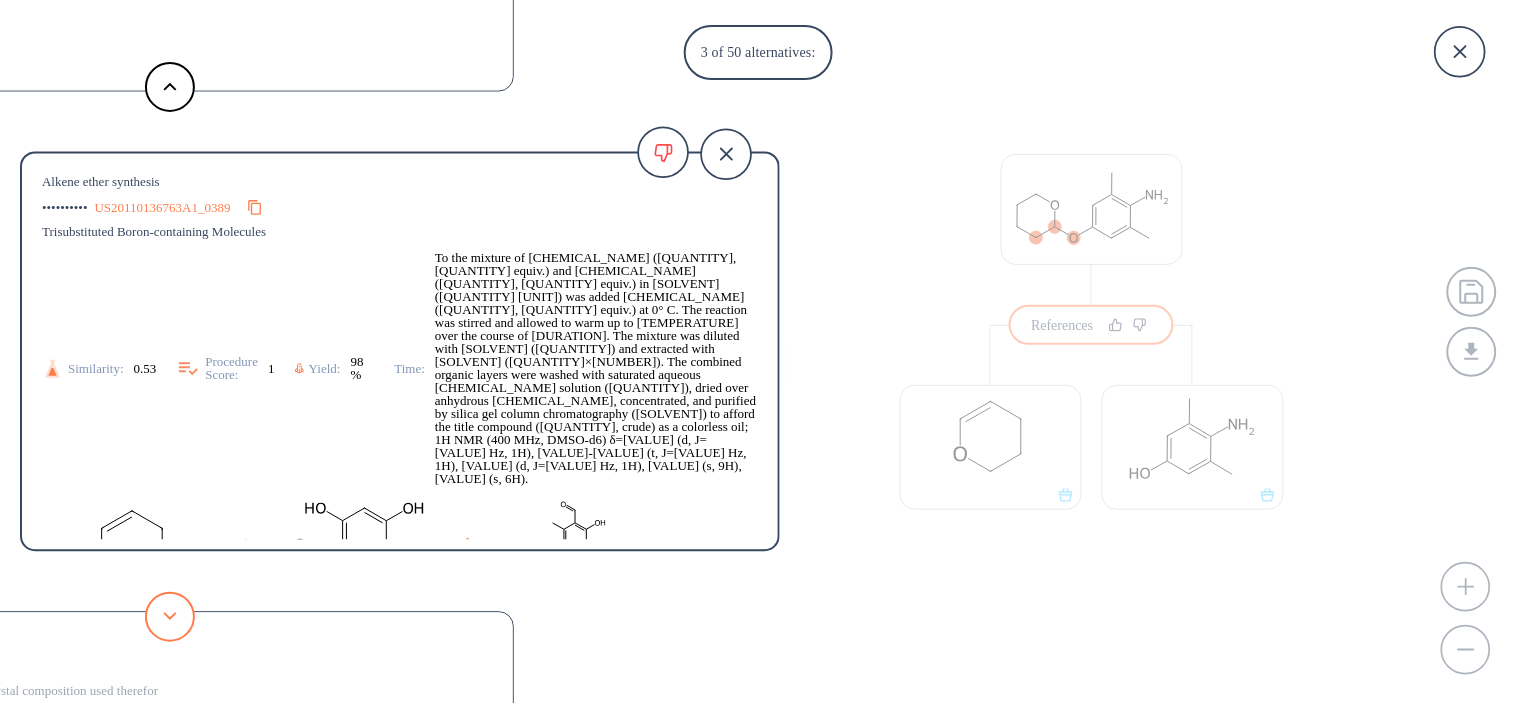 click at bounding box center (170, 617) 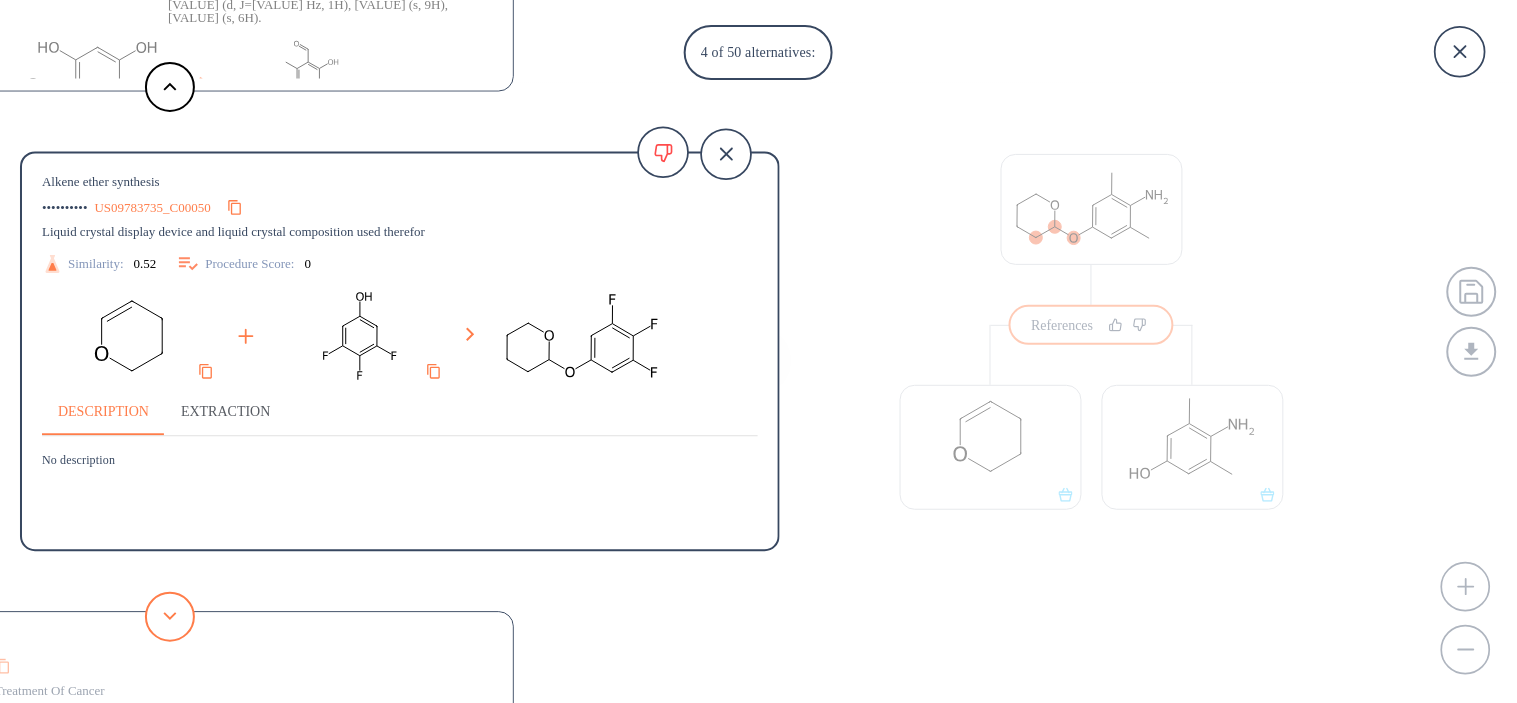 click at bounding box center [170, 617] 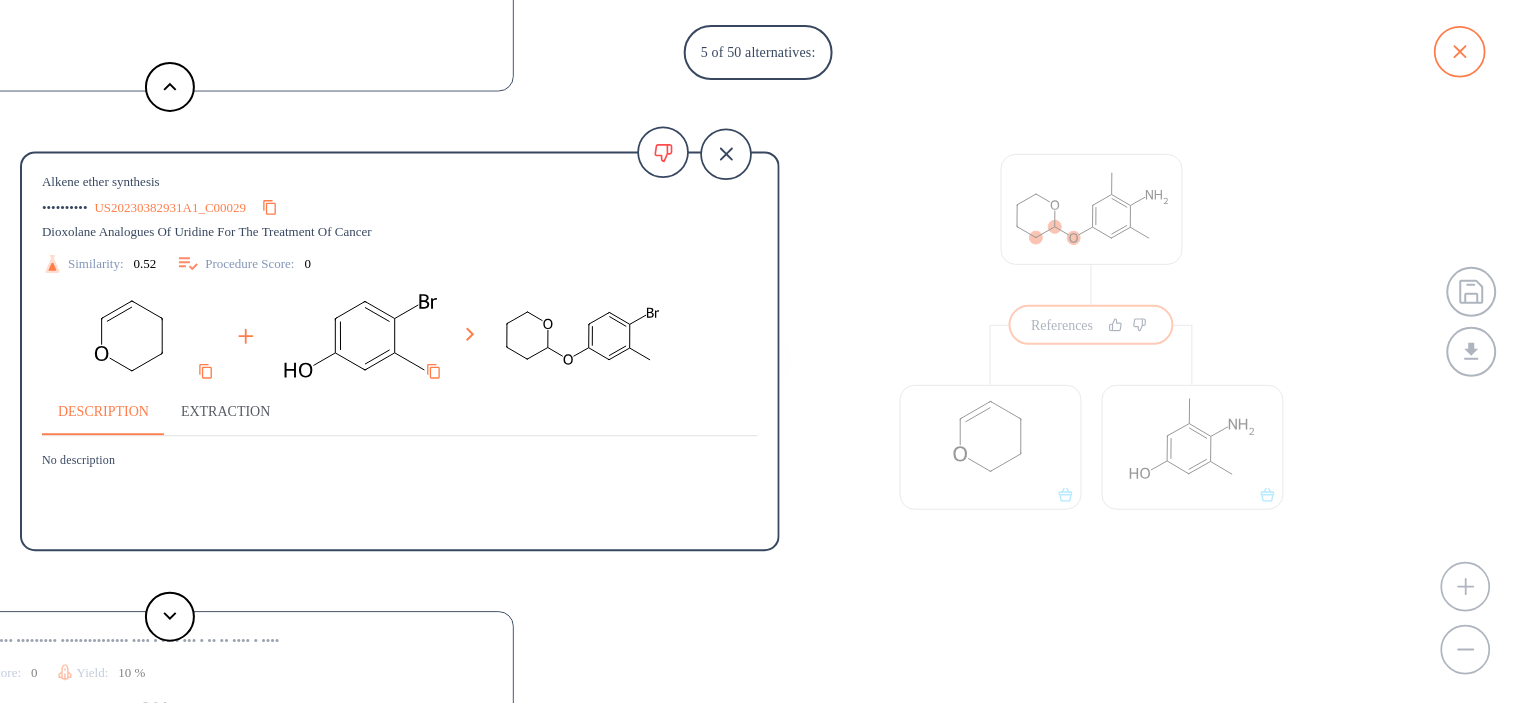 click at bounding box center [1460, 51] 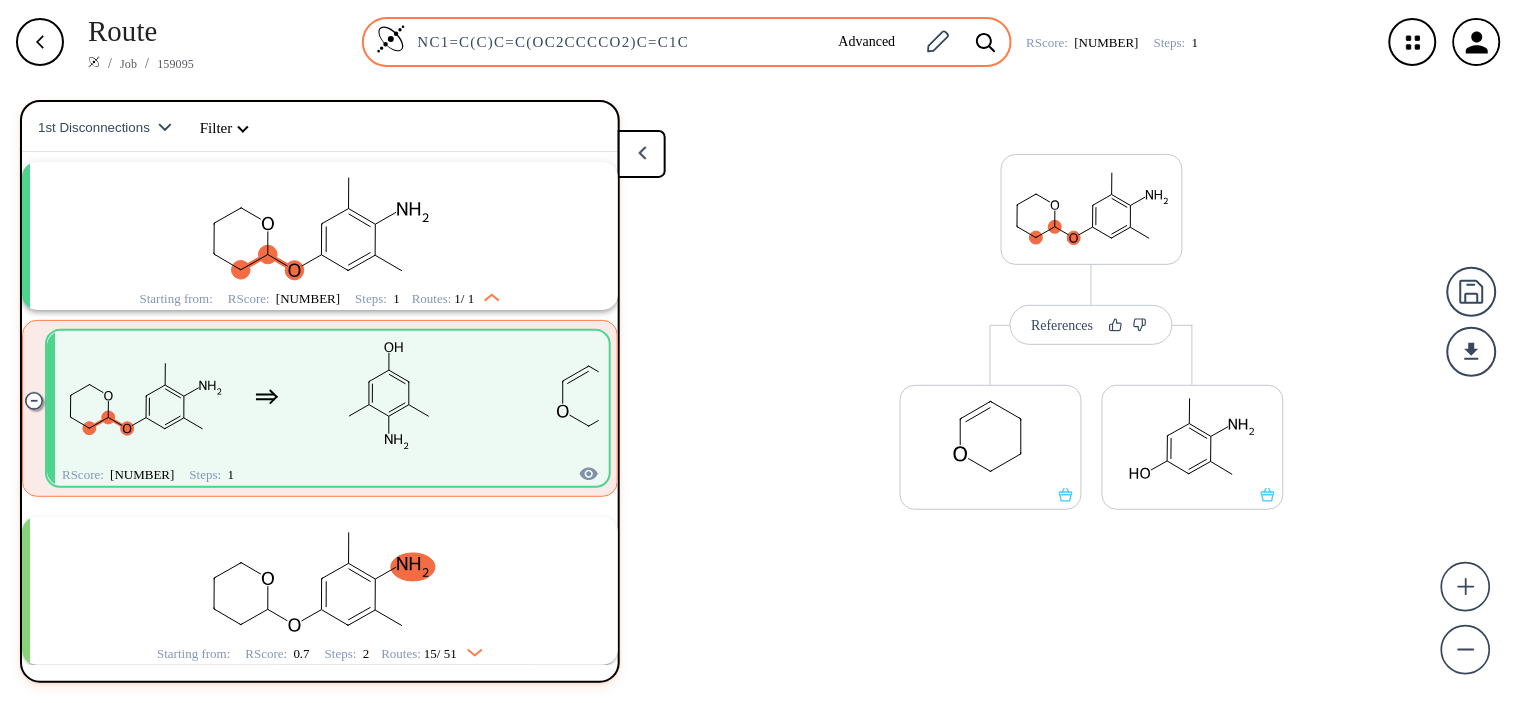 click on "NC1=C(C)C=C(OC2CCCCO2)C=C1C" at bounding box center (614, 42) 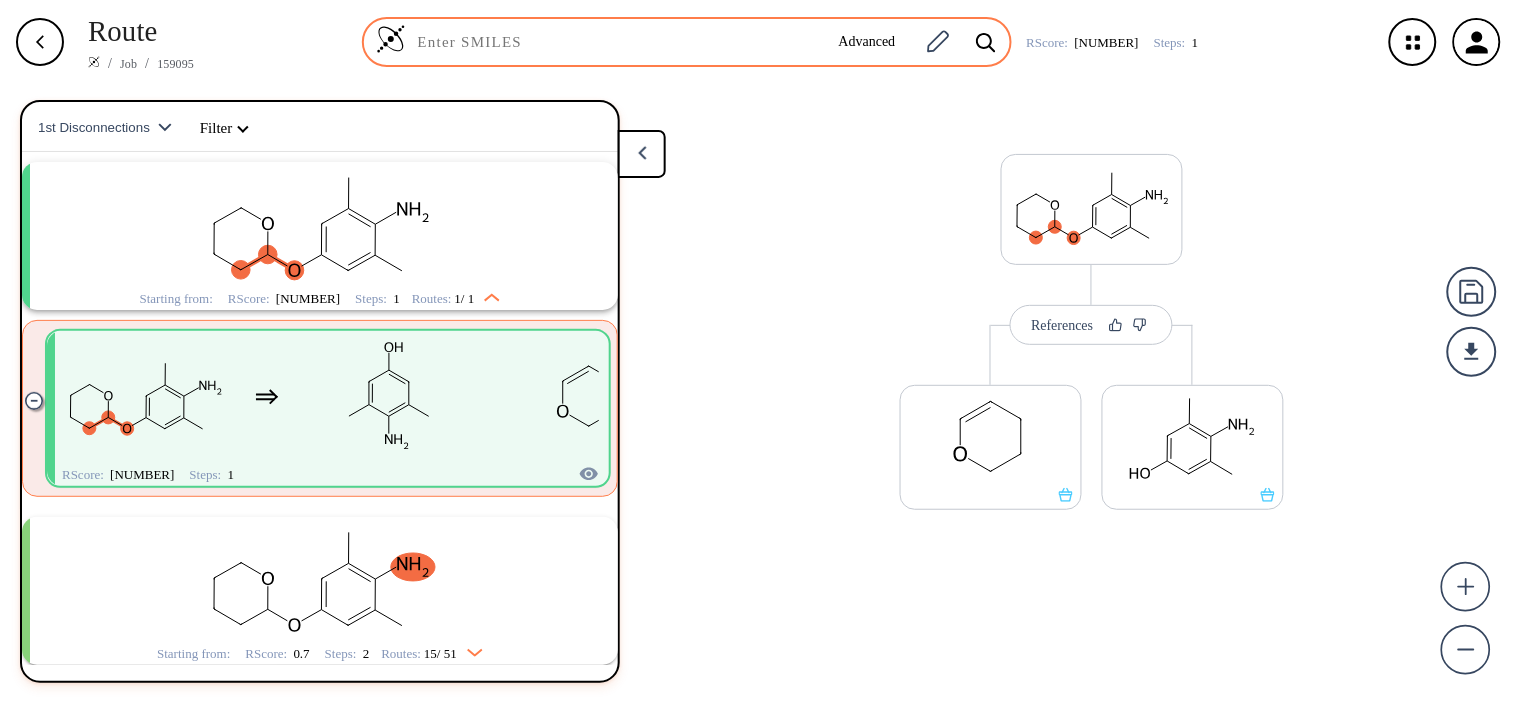 paste on "NC1=C(C)C=C(C)(C)C)C=C1C" 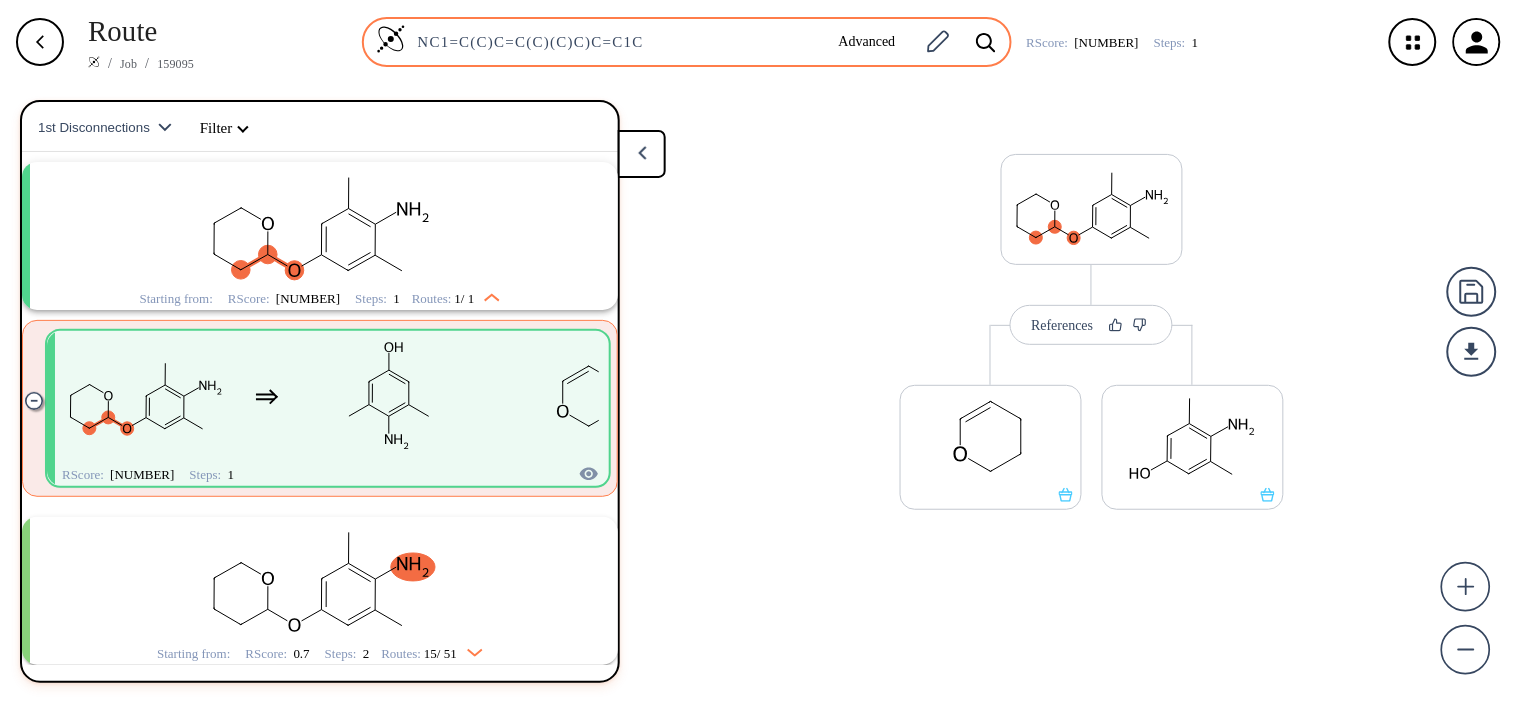 type on "NC1=C(C)C=C(C)(C)C)C=C1C" 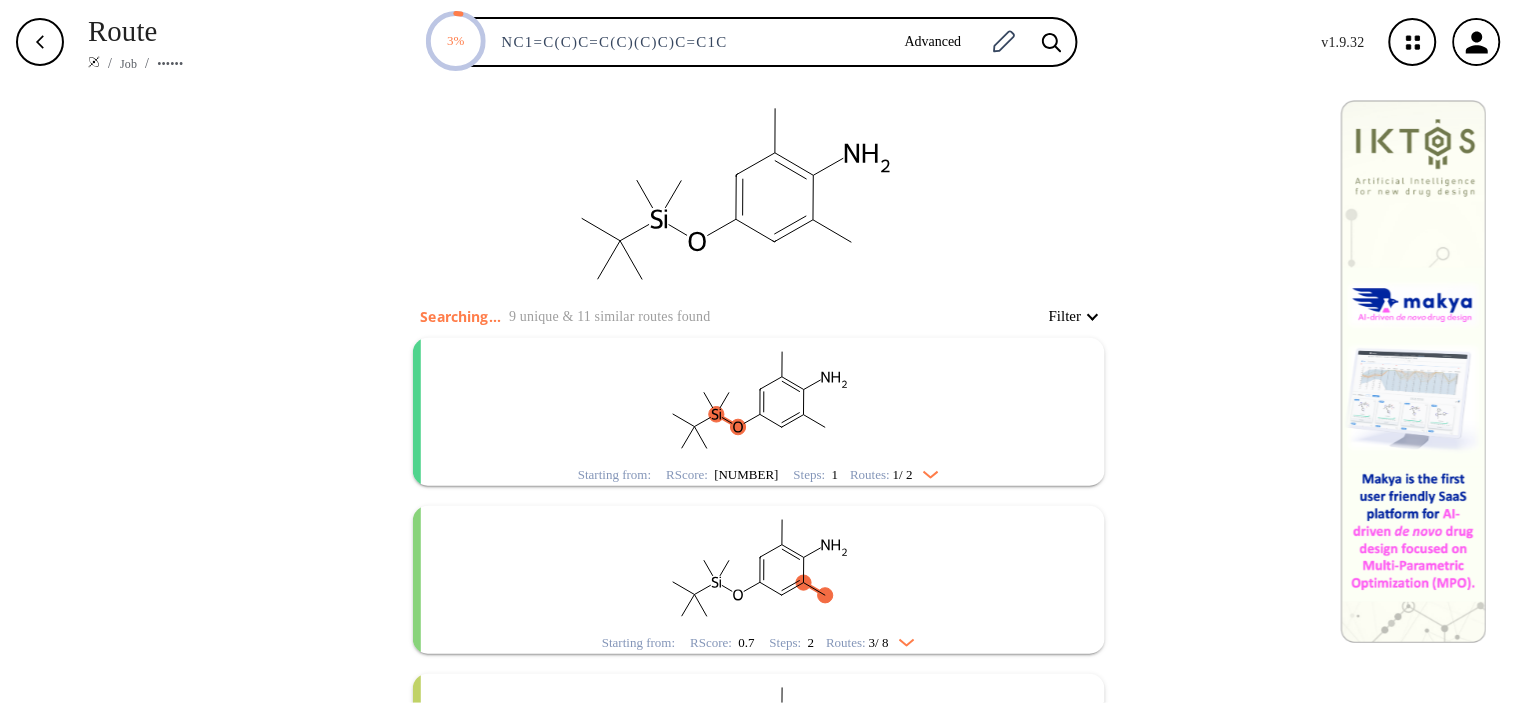 click at bounding box center [803, 414] 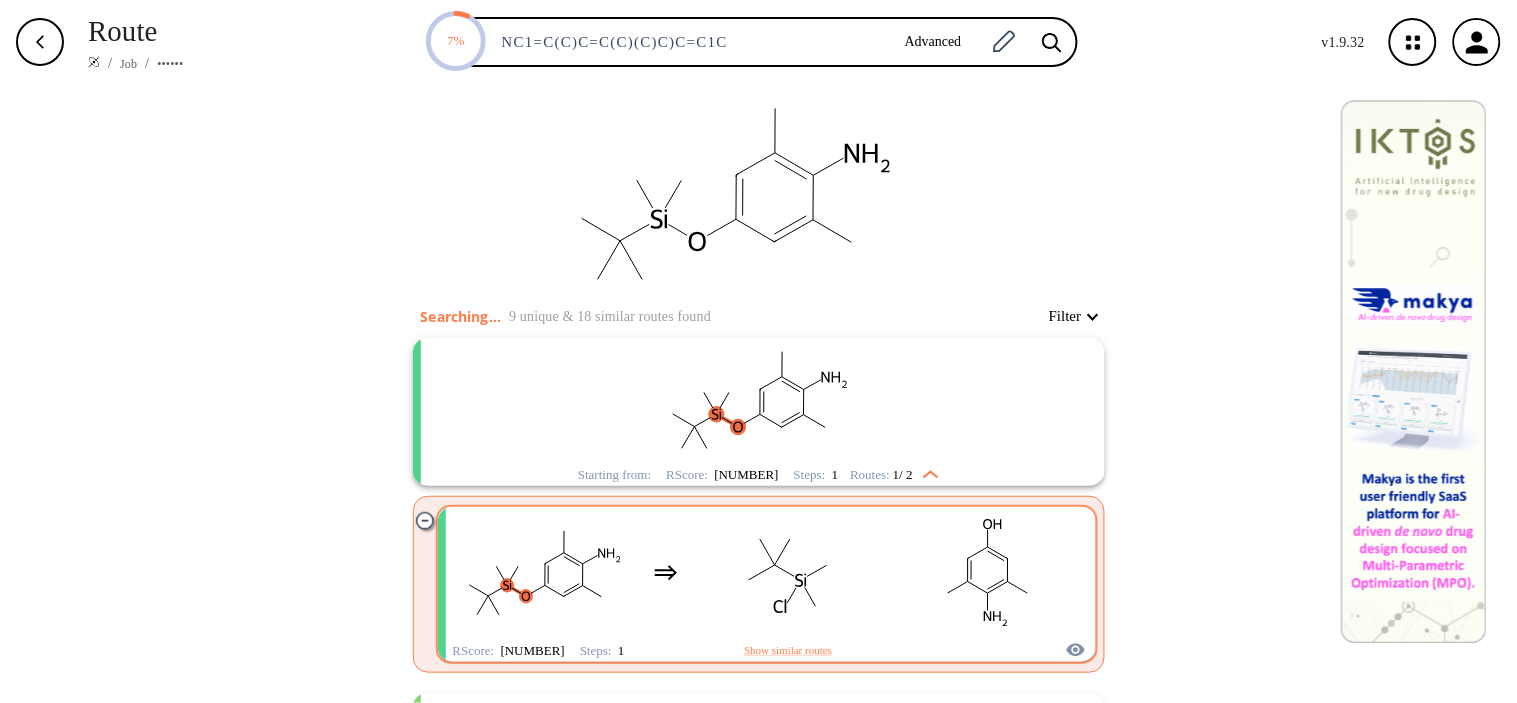click at bounding box center (988, 573) 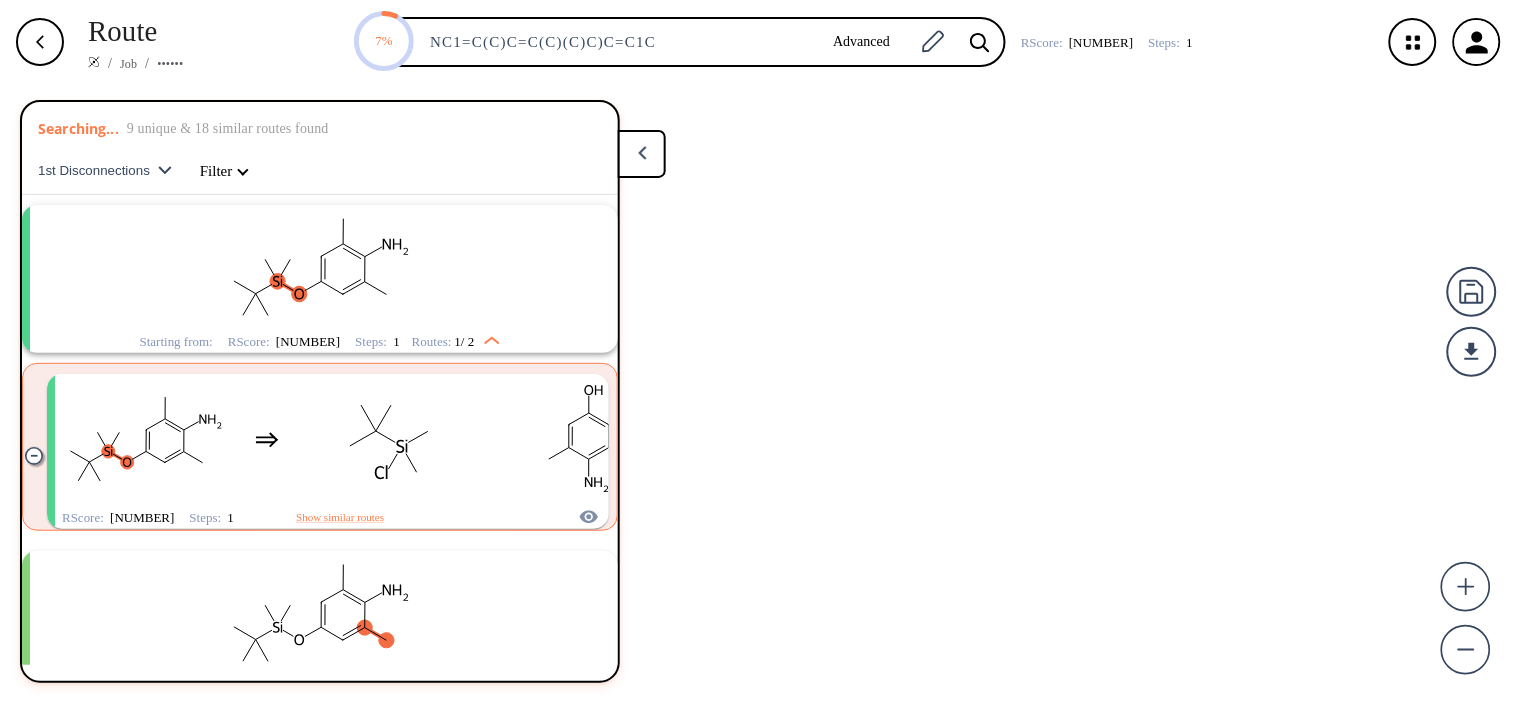 scroll, scrollTop: 43, scrollLeft: 0, axis: vertical 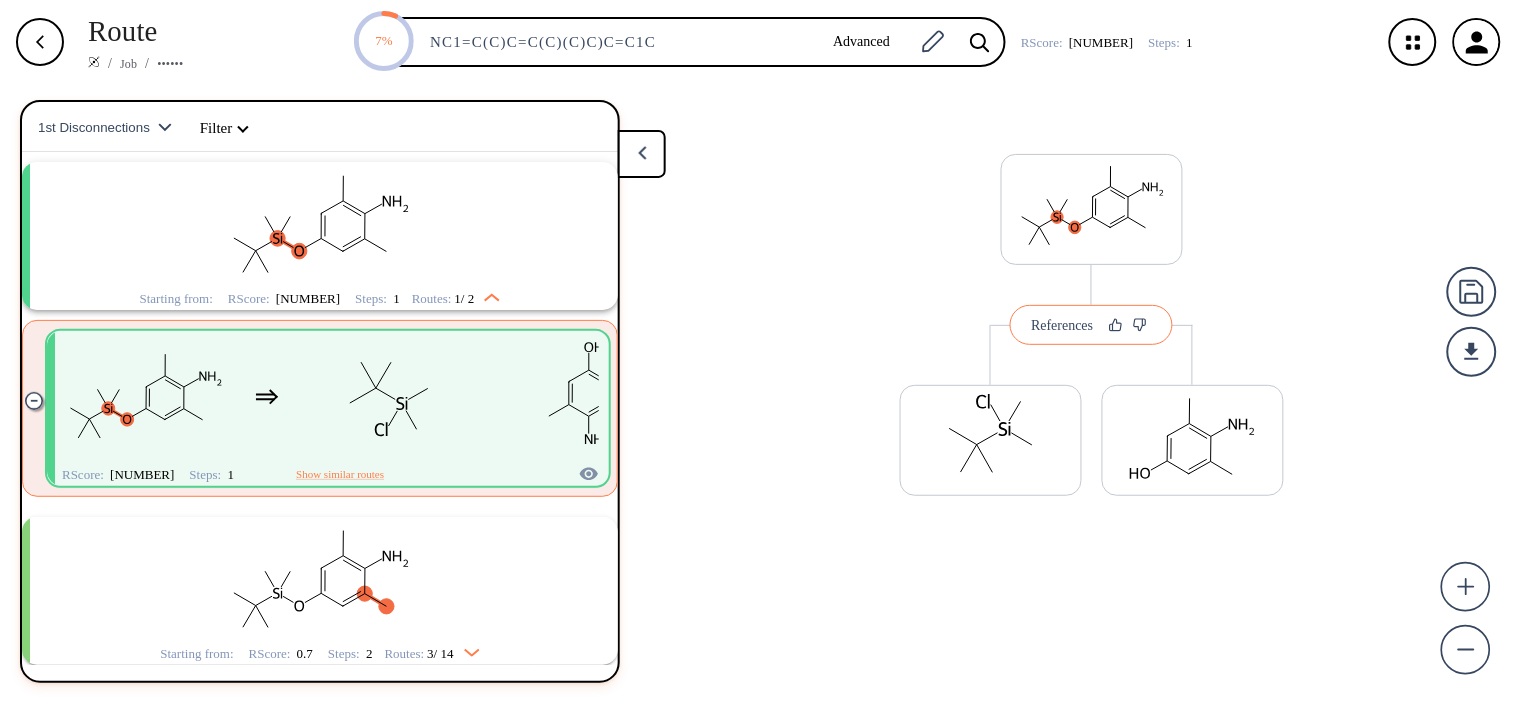 click on "References" at bounding box center (1062, 325) 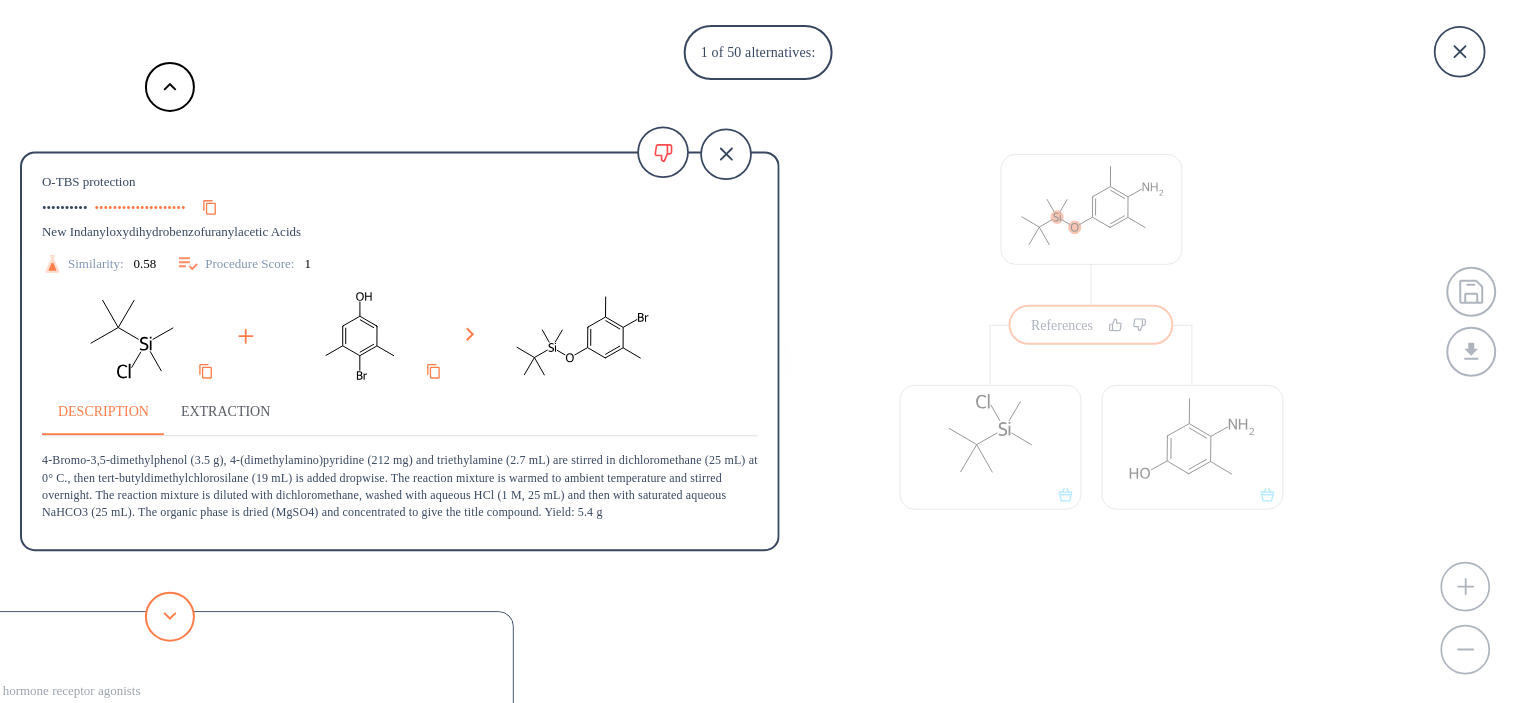 click at bounding box center (170, 616) 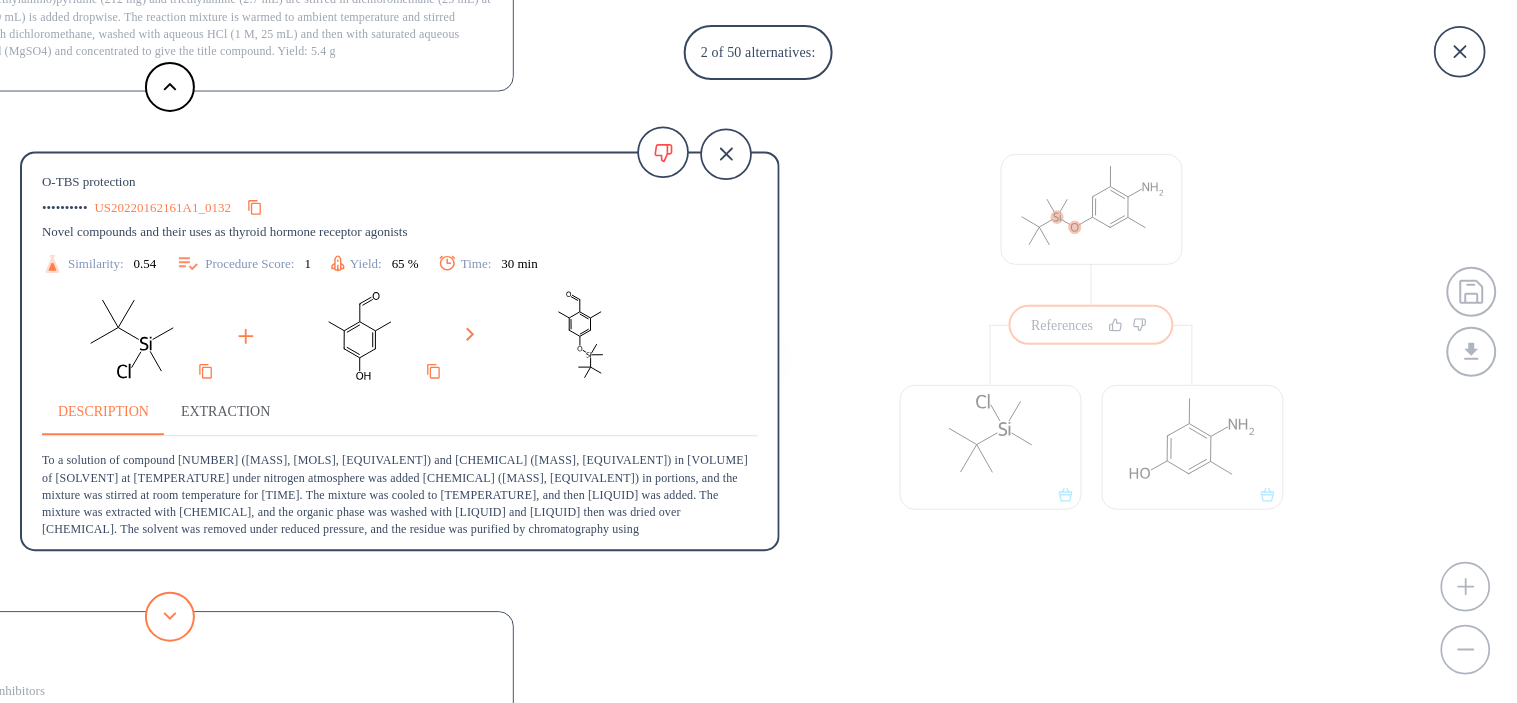 click at bounding box center (170, 617) 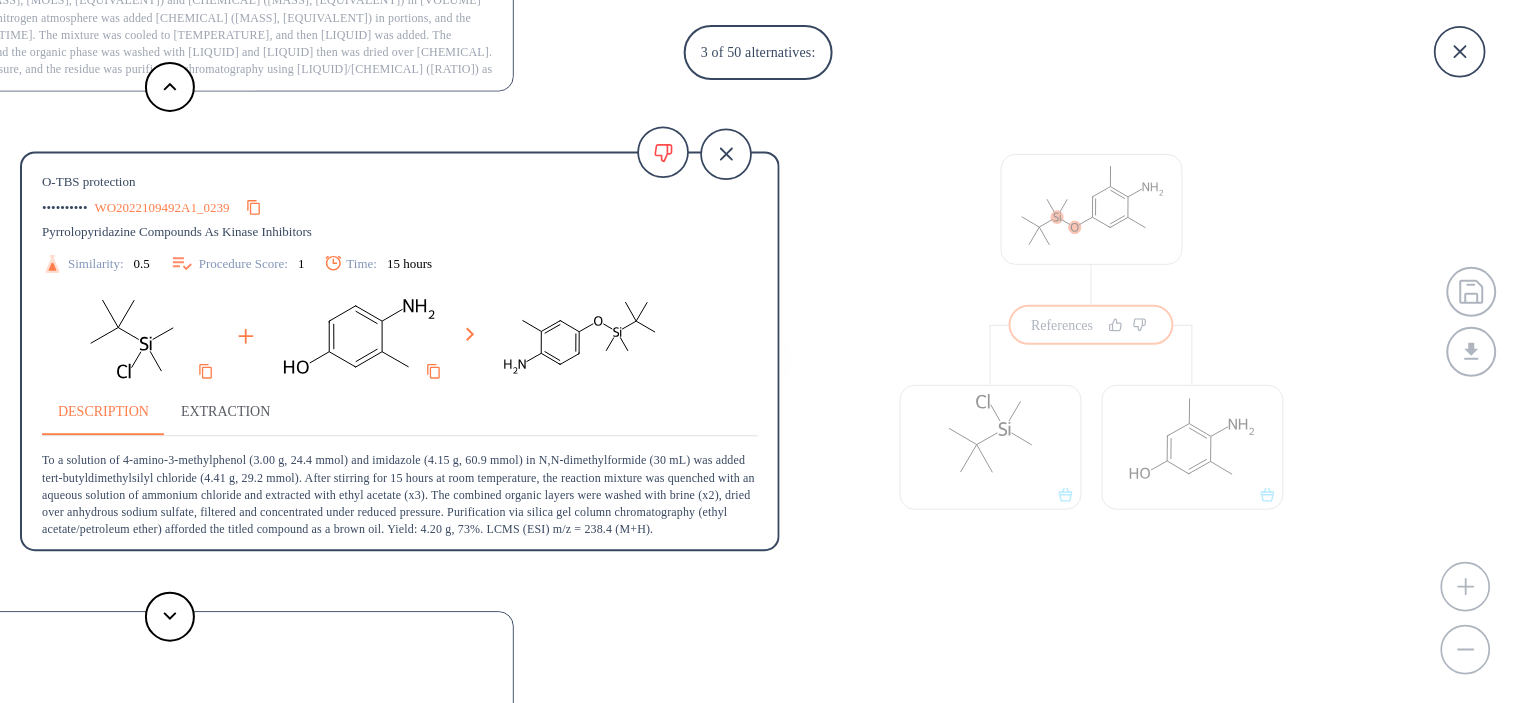 scroll, scrollTop: 20, scrollLeft: 0, axis: vertical 